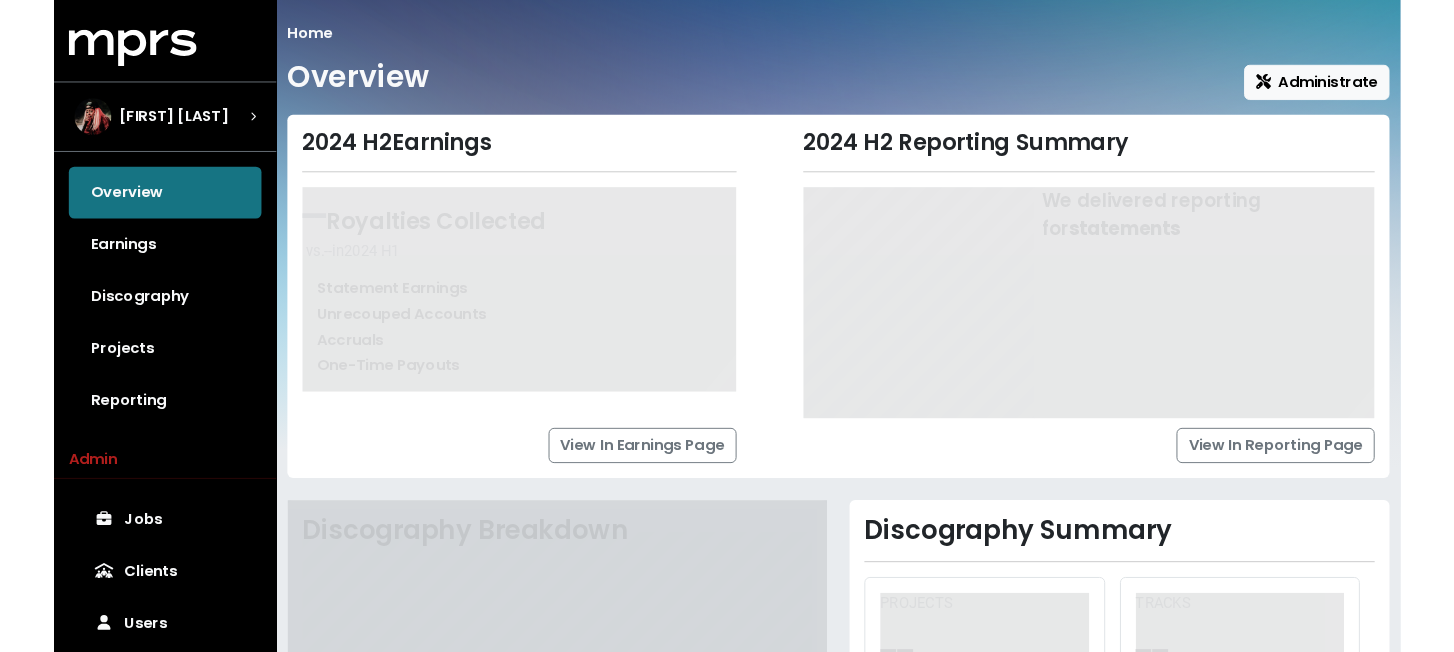 scroll, scrollTop: 0, scrollLeft: 0, axis: both 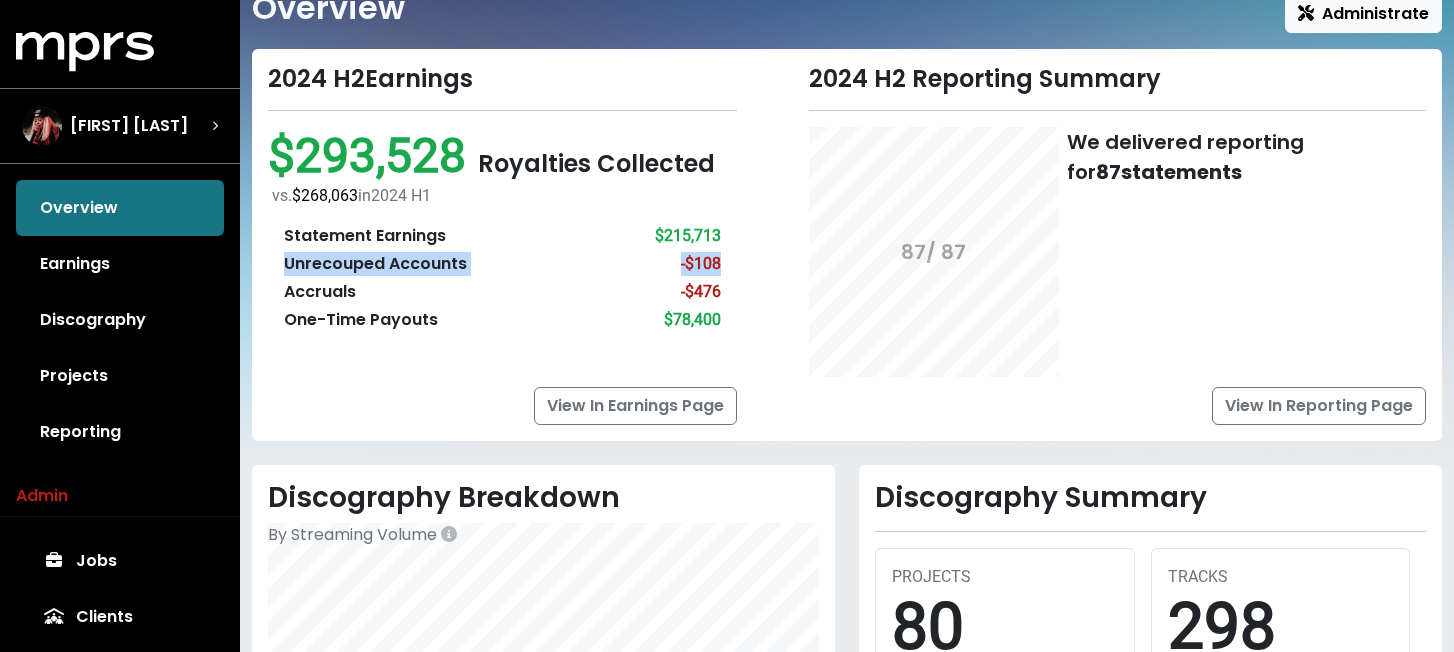 drag, startPoint x: 286, startPoint y: 264, endPoint x: 722, endPoint y: 265, distance: 436.00116 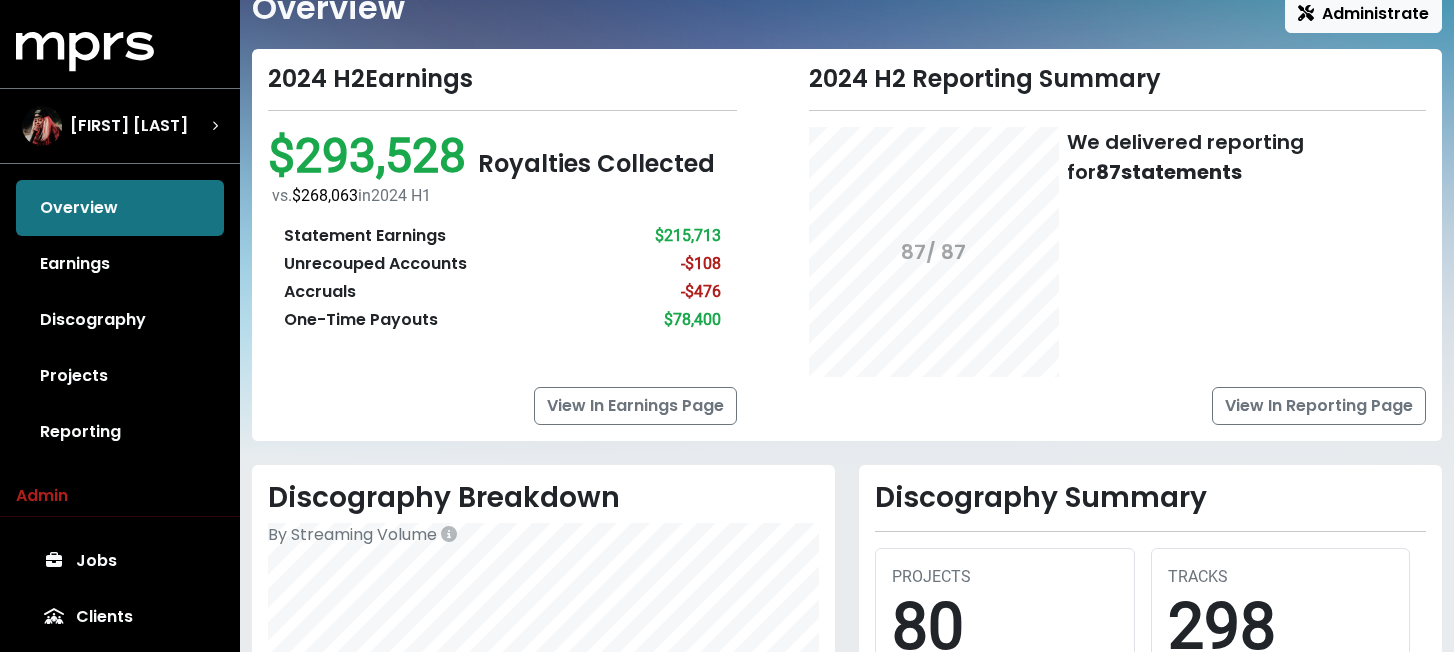 click on "Accruals -$476" at bounding box center [502, 292] 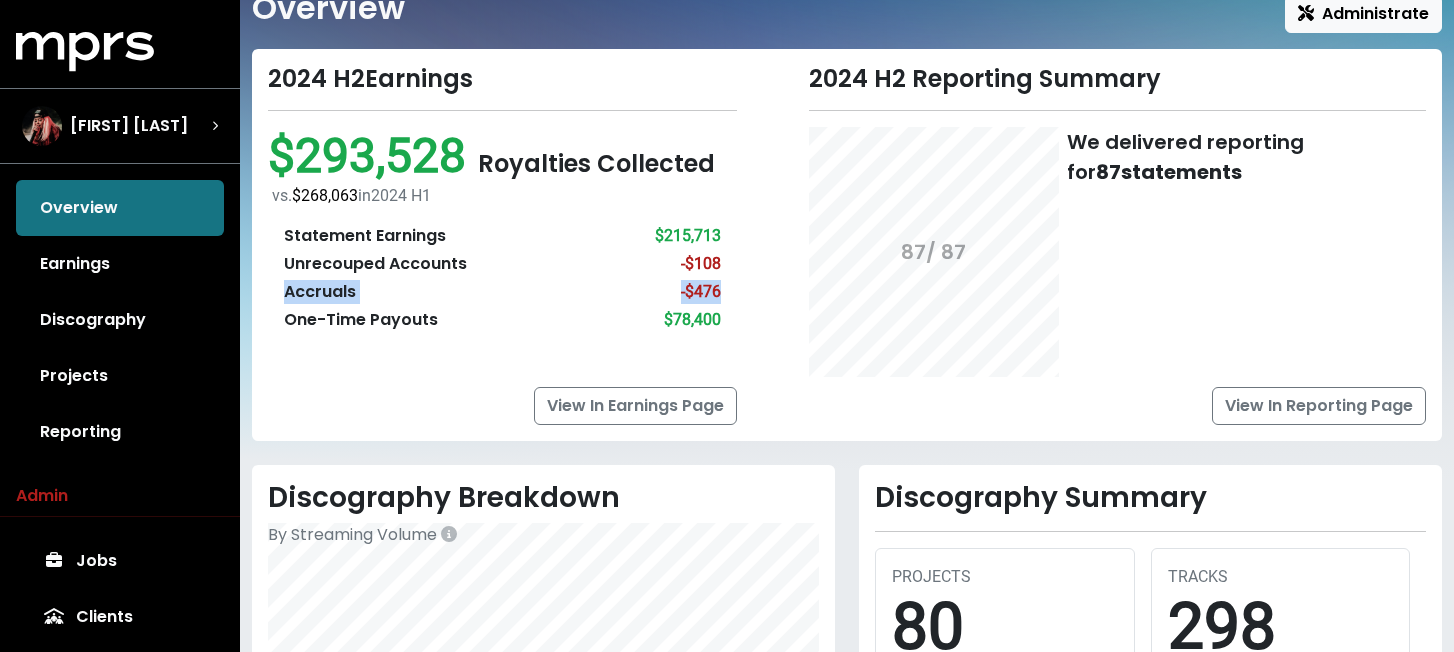 drag, startPoint x: 287, startPoint y: 291, endPoint x: 739, endPoint y: 293, distance: 452.00443 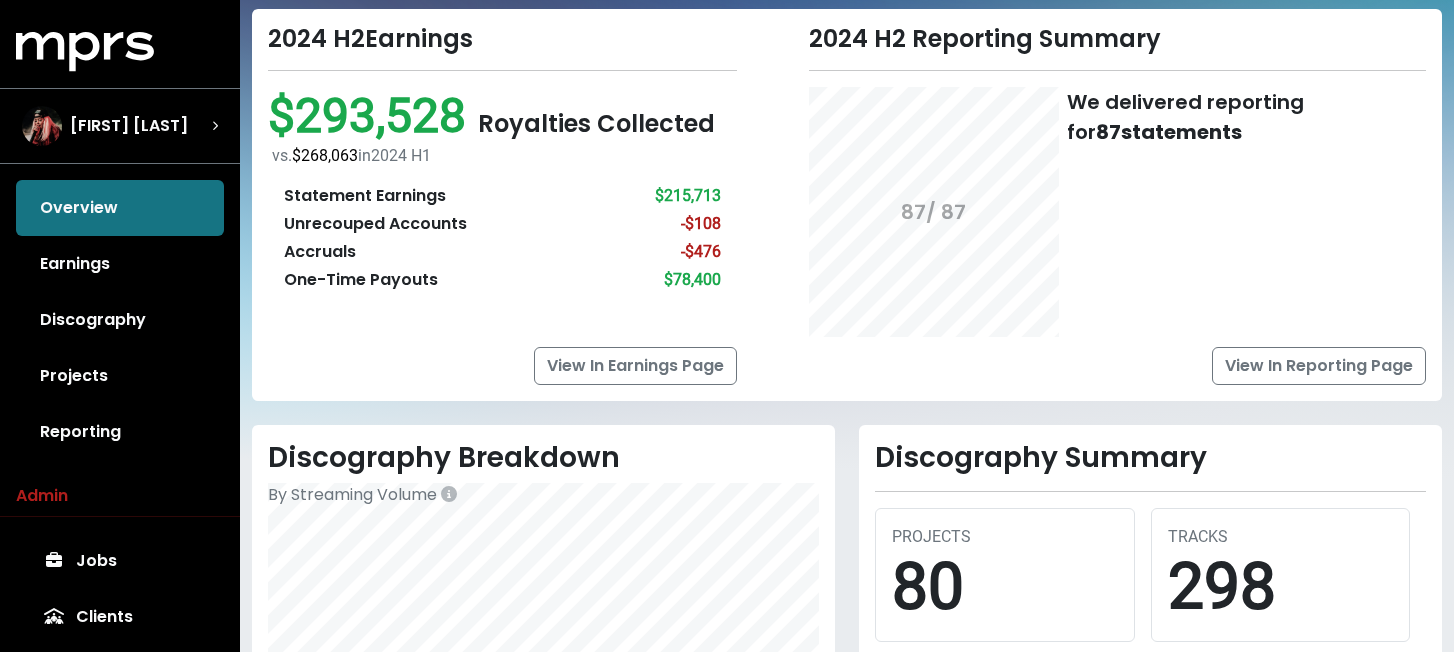scroll, scrollTop: 111, scrollLeft: 0, axis: vertical 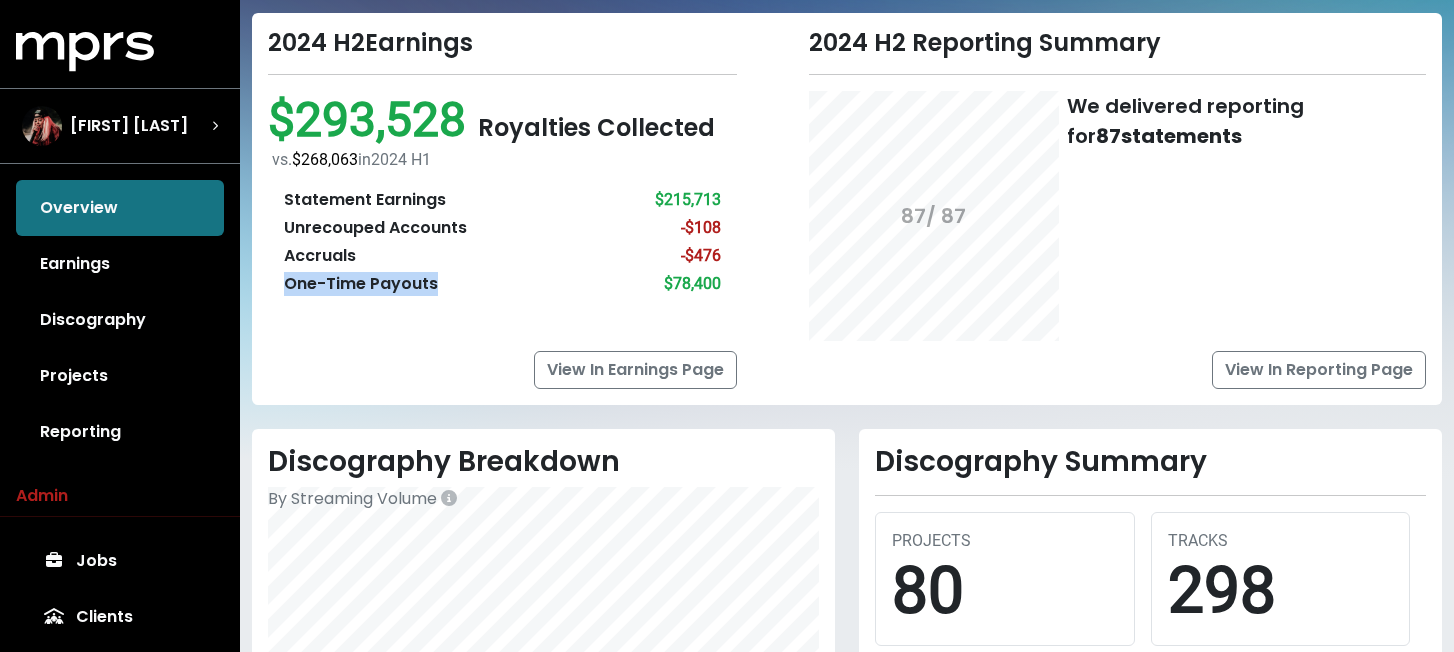drag, startPoint x: 289, startPoint y: 283, endPoint x: 534, endPoint y: 282, distance: 245.00204 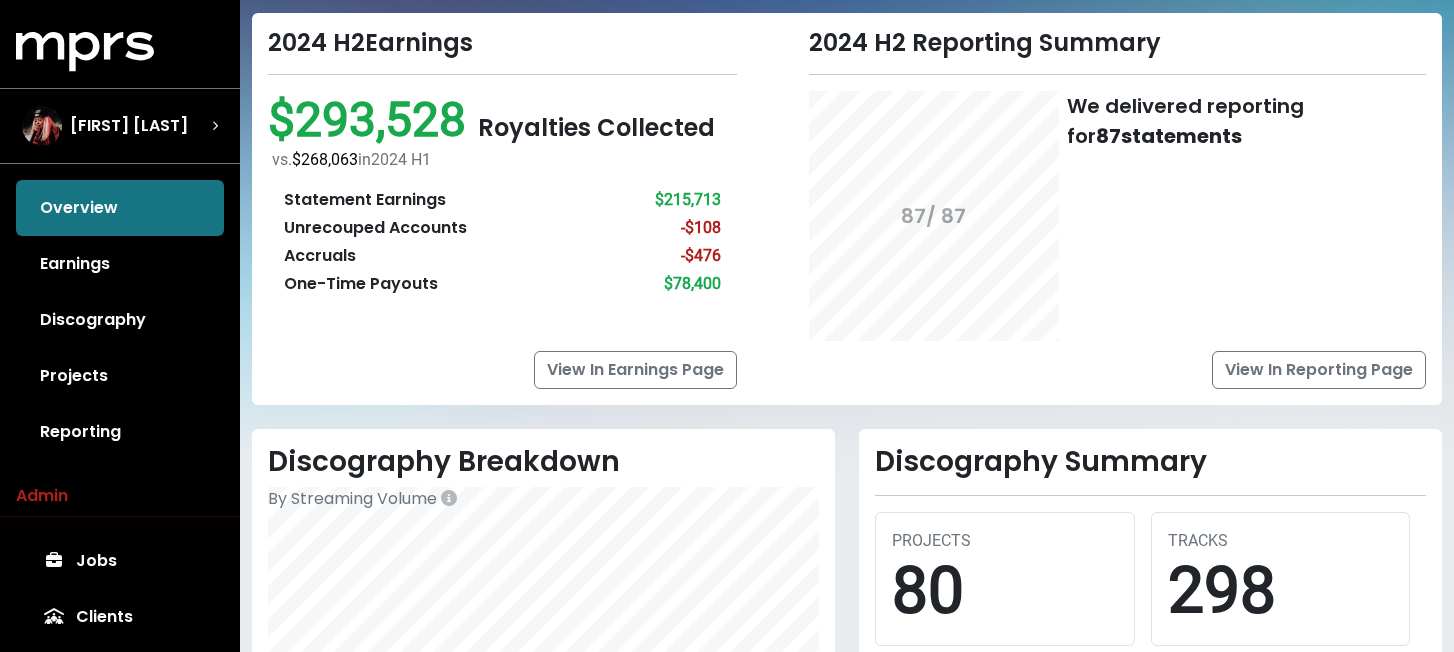 click on "Statement Earnings $215,713 Unrecouped Accounts -$108 Accruals -$476 One-Time Payouts $78,400" at bounding box center [502, 242] 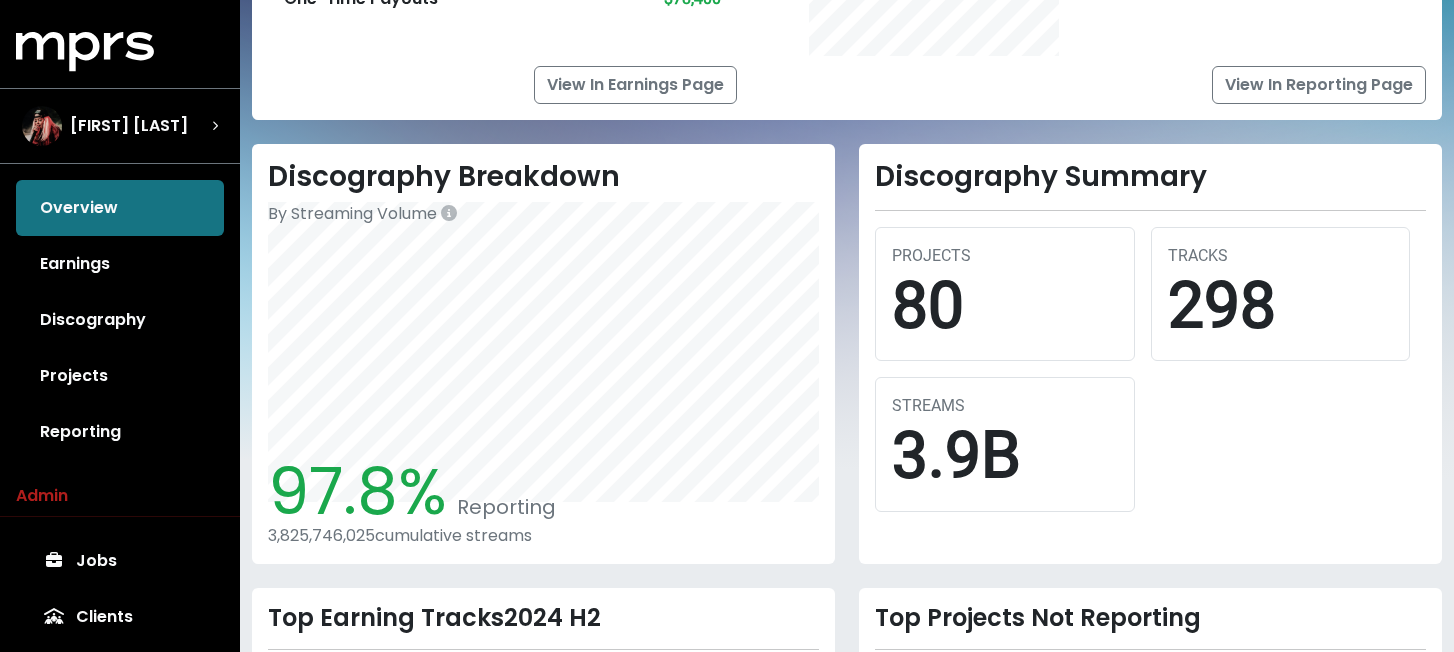 scroll, scrollTop: 414, scrollLeft: 0, axis: vertical 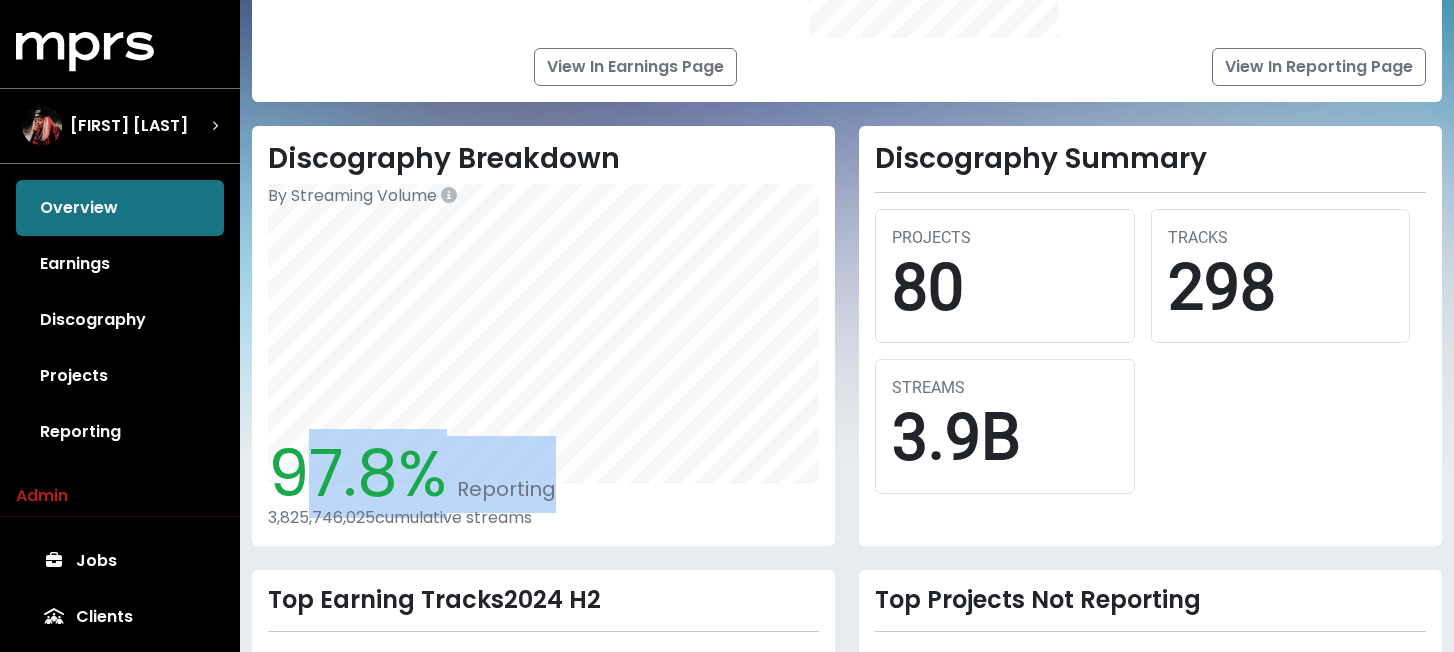 drag, startPoint x: 547, startPoint y: 486, endPoint x: 322, endPoint y: 486, distance: 225 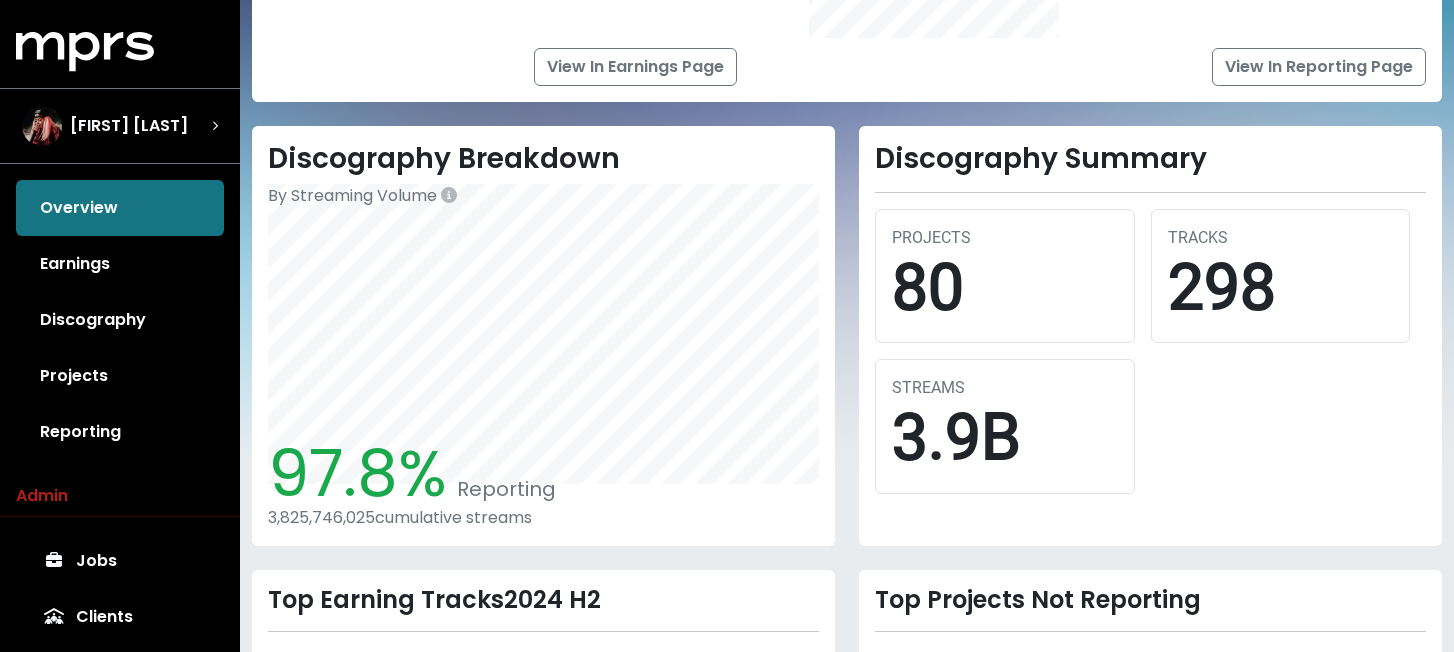 click on "97.8%" at bounding box center [357, 473] 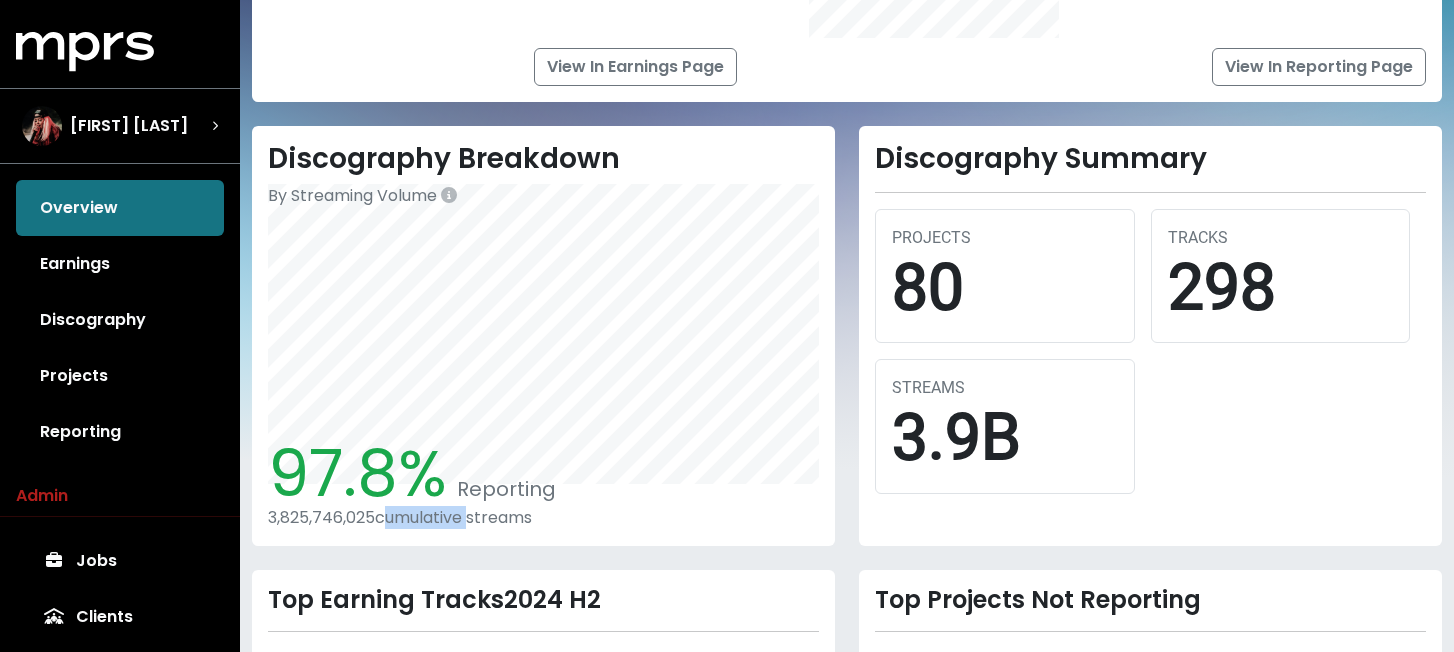 click on "3,825,746,025  cumulative streams" at bounding box center (543, 517) 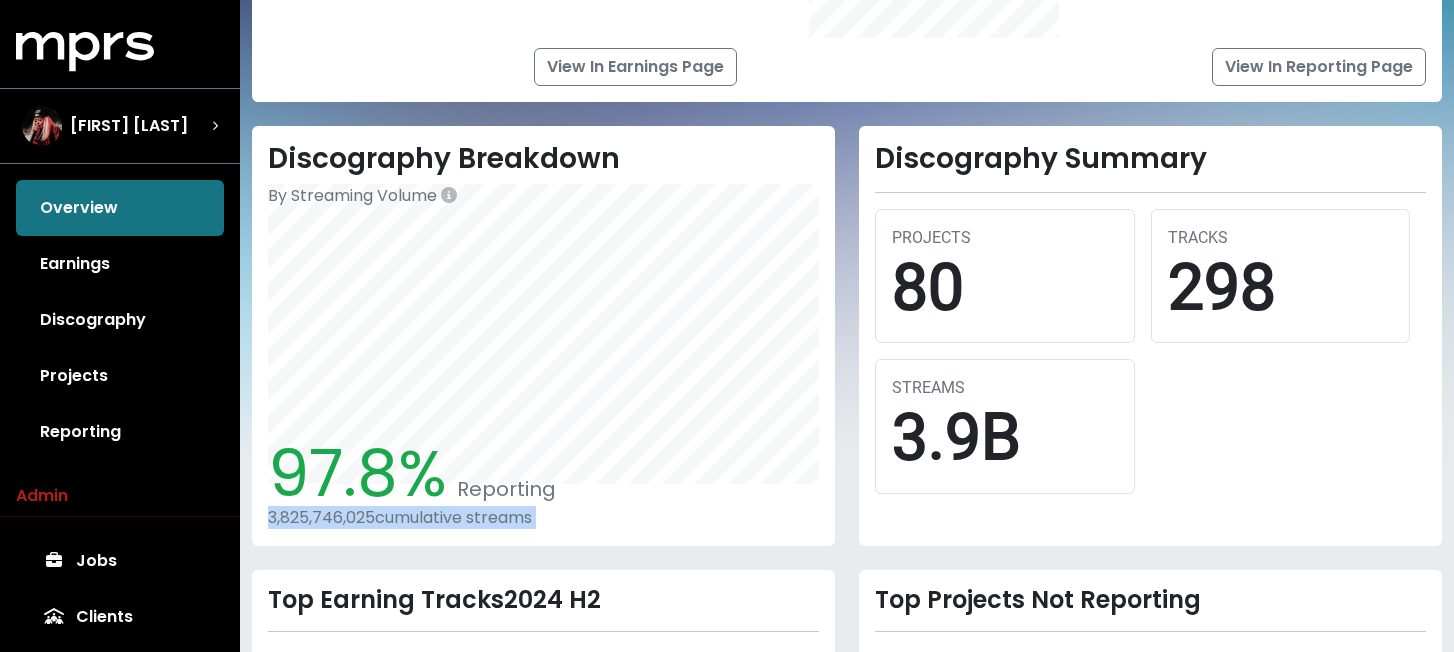 click on "3,825,746,025  cumulative streams" at bounding box center (543, 517) 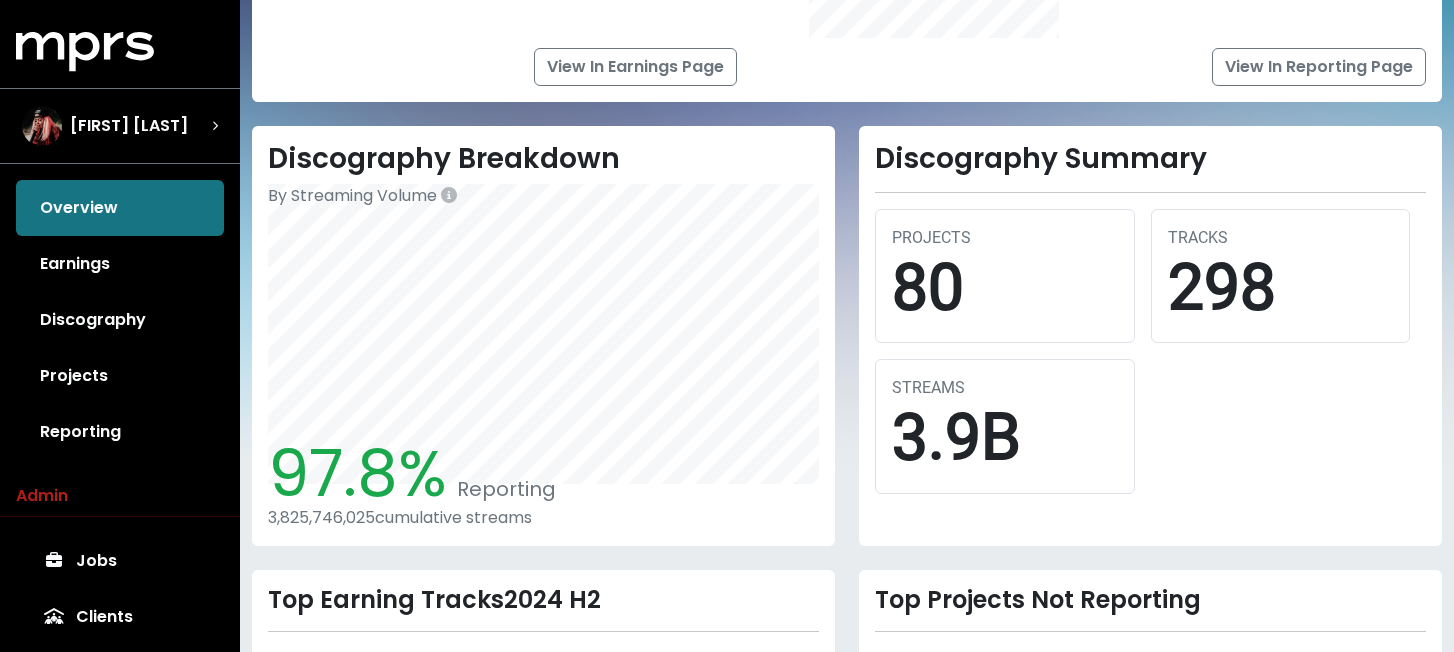 click on "97.8%" at bounding box center [357, 473] 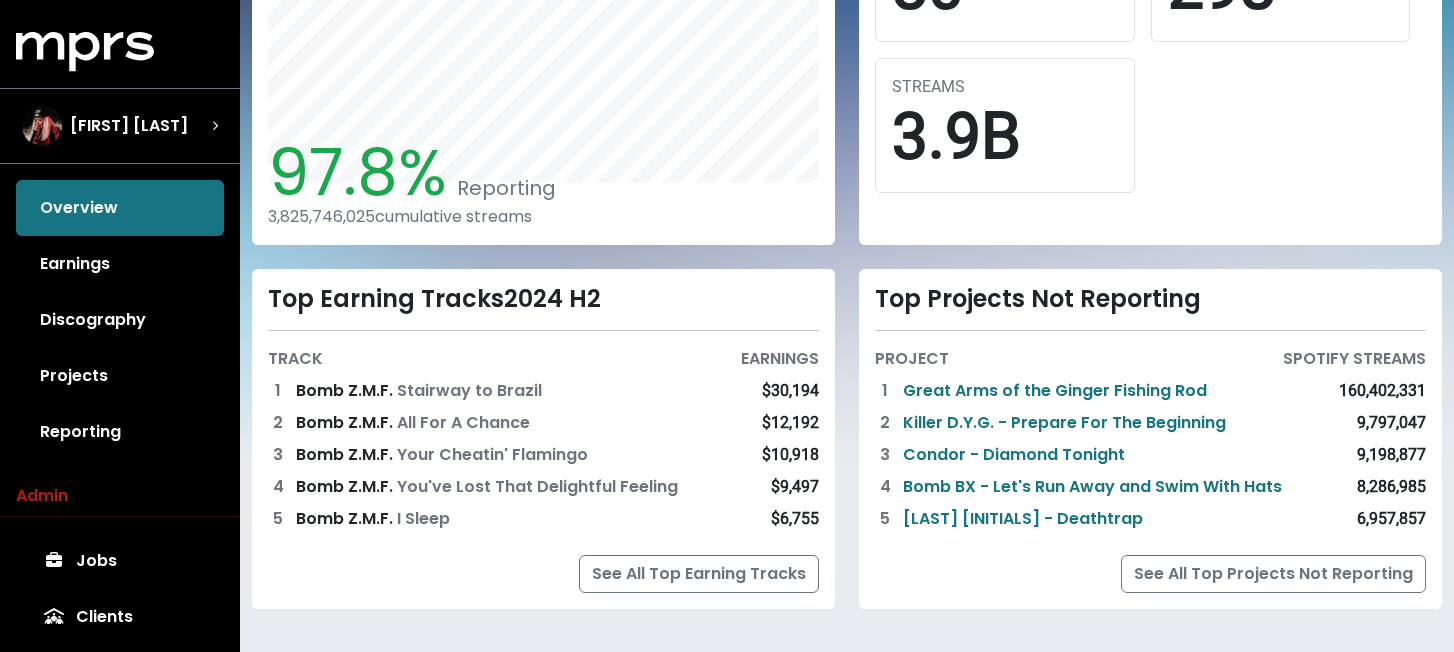 scroll, scrollTop: 727, scrollLeft: 0, axis: vertical 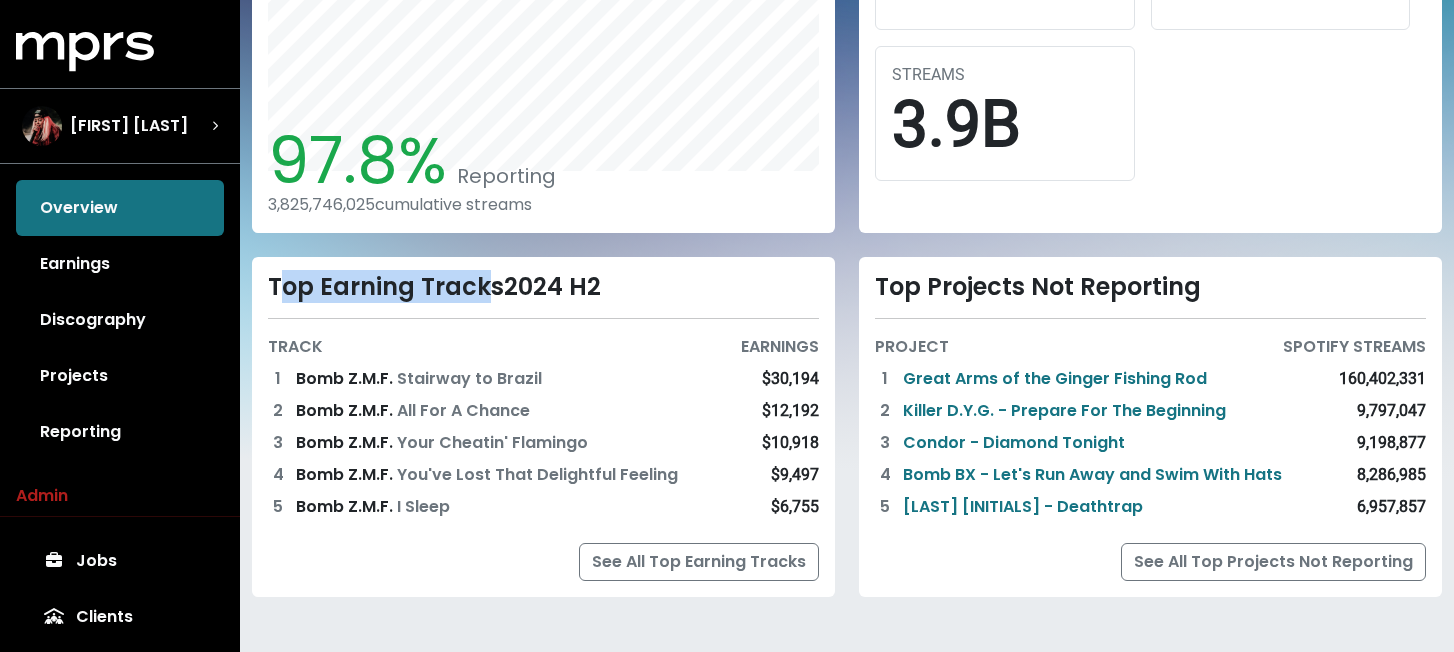 drag, startPoint x: 278, startPoint y: 282, endPoint x: 480, endPoint y: 285, distance: 202.02228 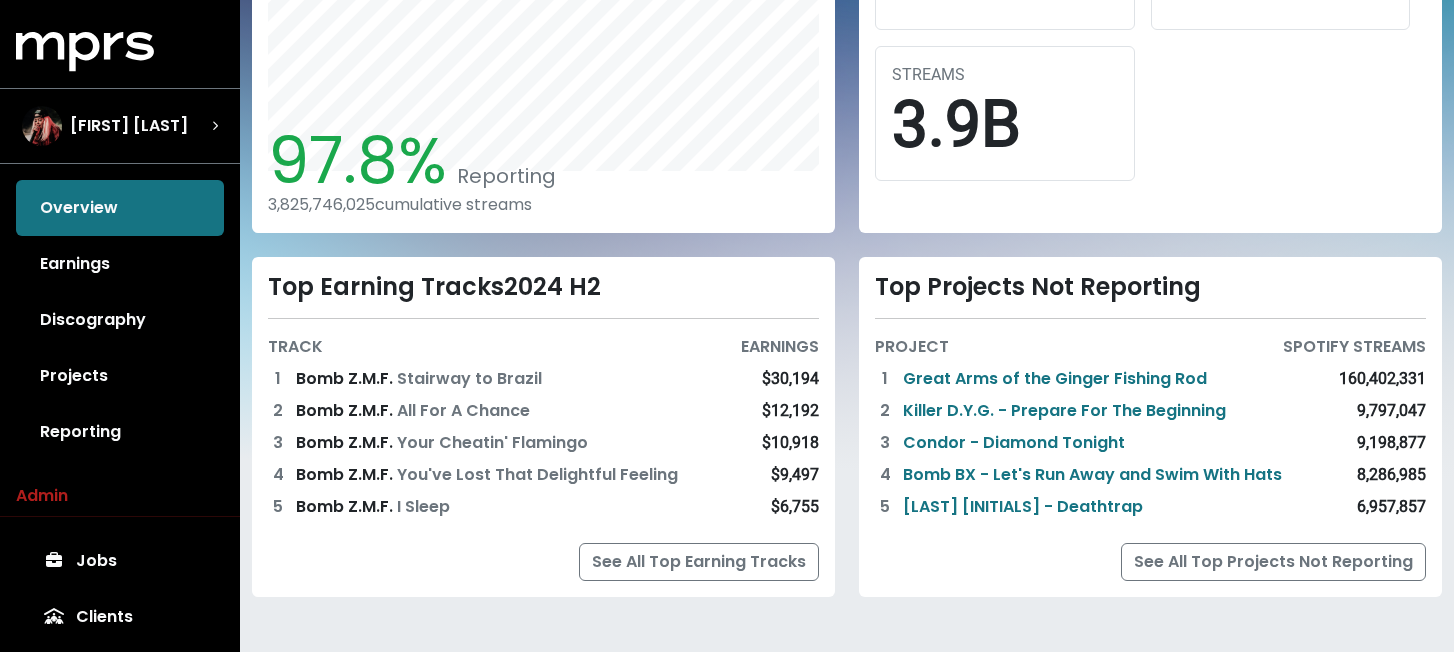 click on "Top Earning Tracks  2024 H2" at bounding box center (543, 287) 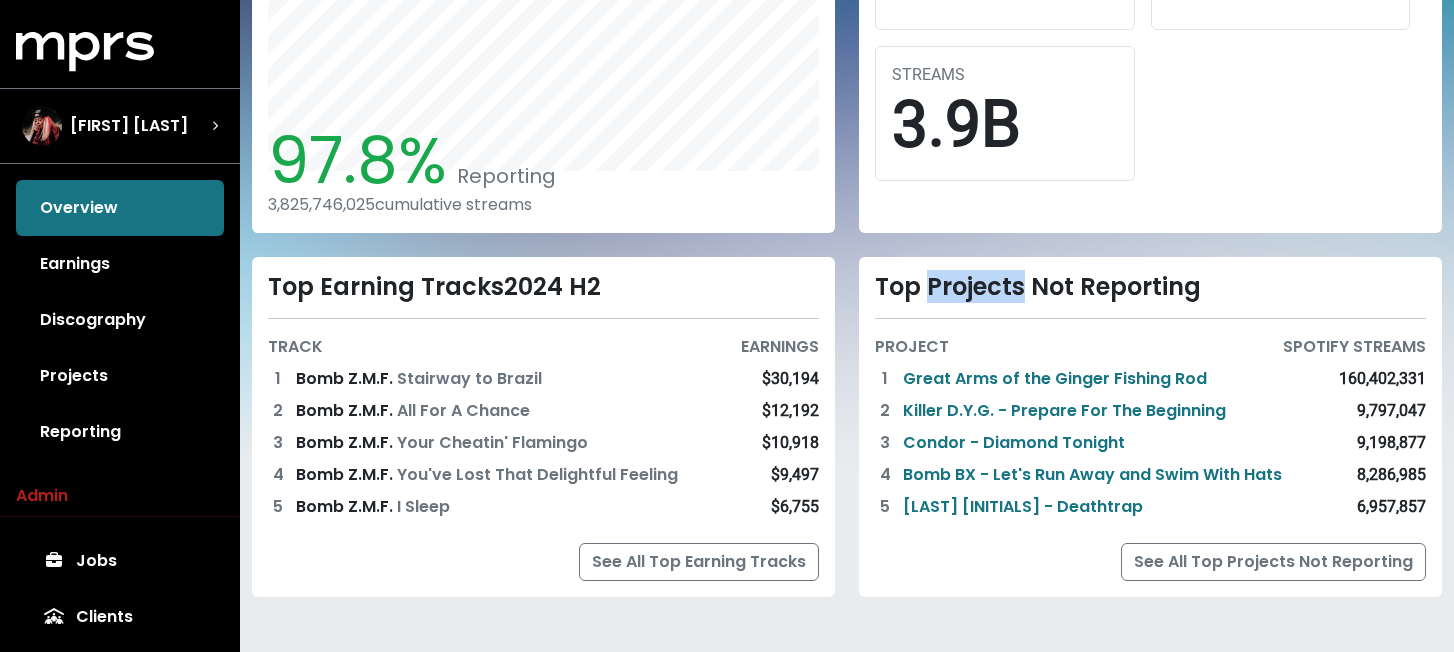 click on "Top Projects Not Reporting" at bounding box center (1150, 287) 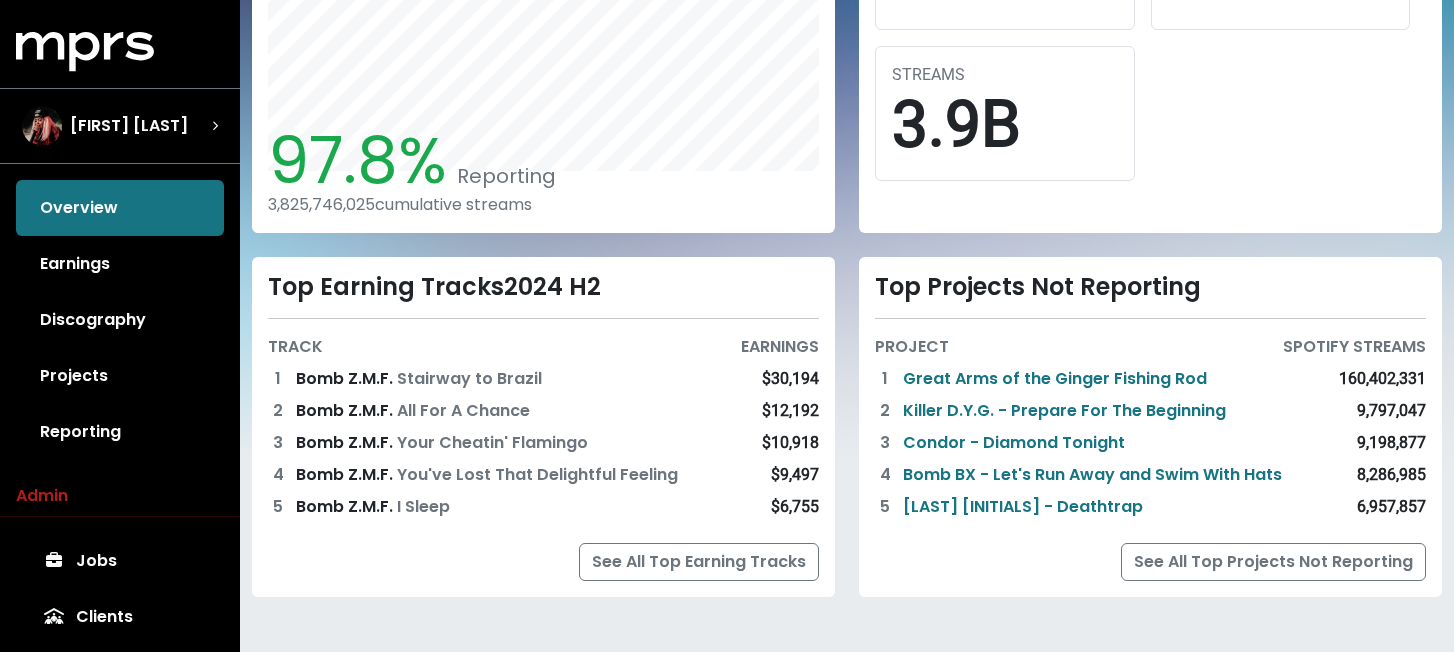 click on "Top Projects Not Reporting" at bounding box center [1150, 287] 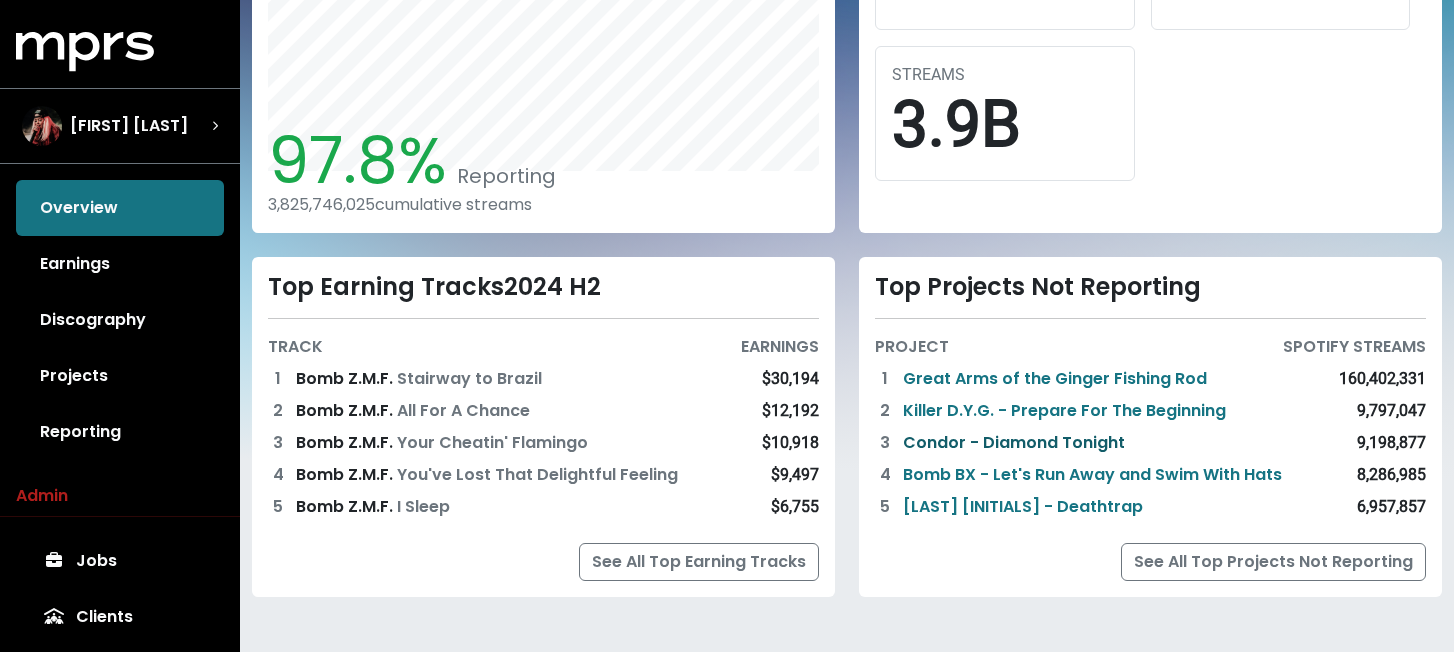 click on "Condor - Diamond Tonight" at bounding box center (1014, 443) 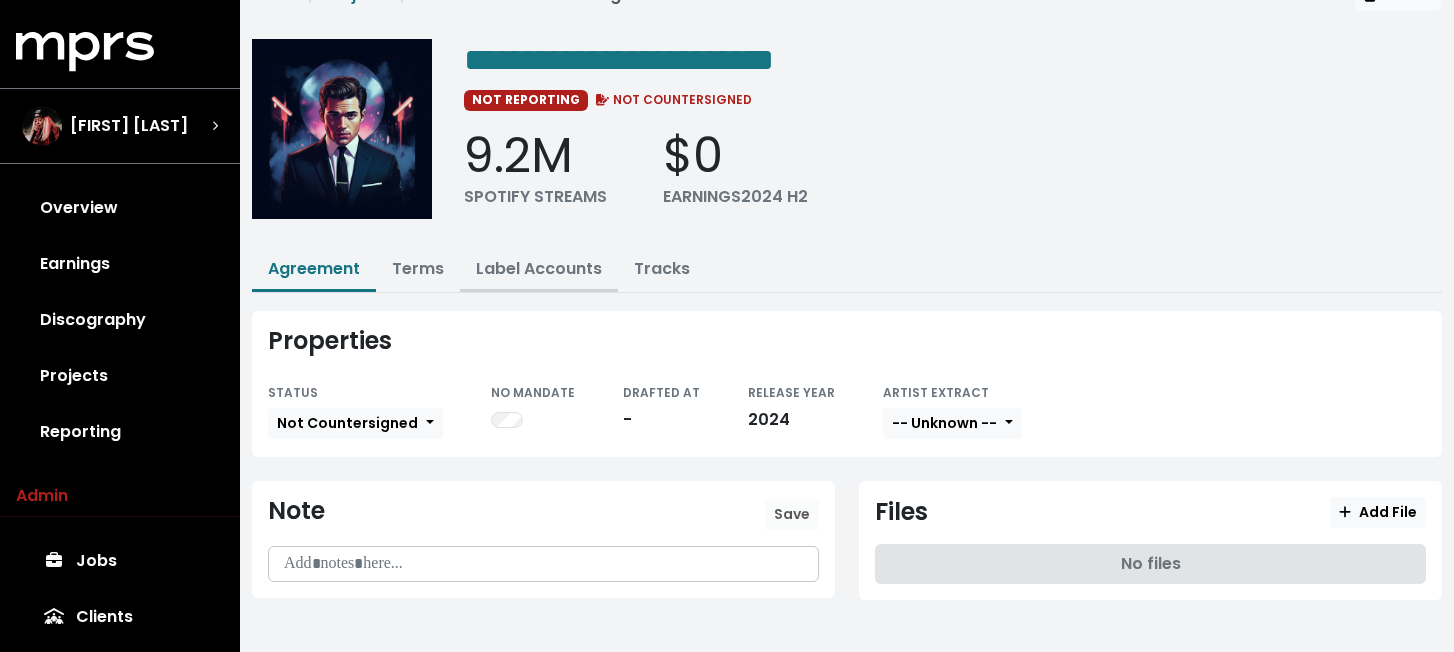 scroll, scrollTop: 45, scrollLeft: 0, axis: vertical 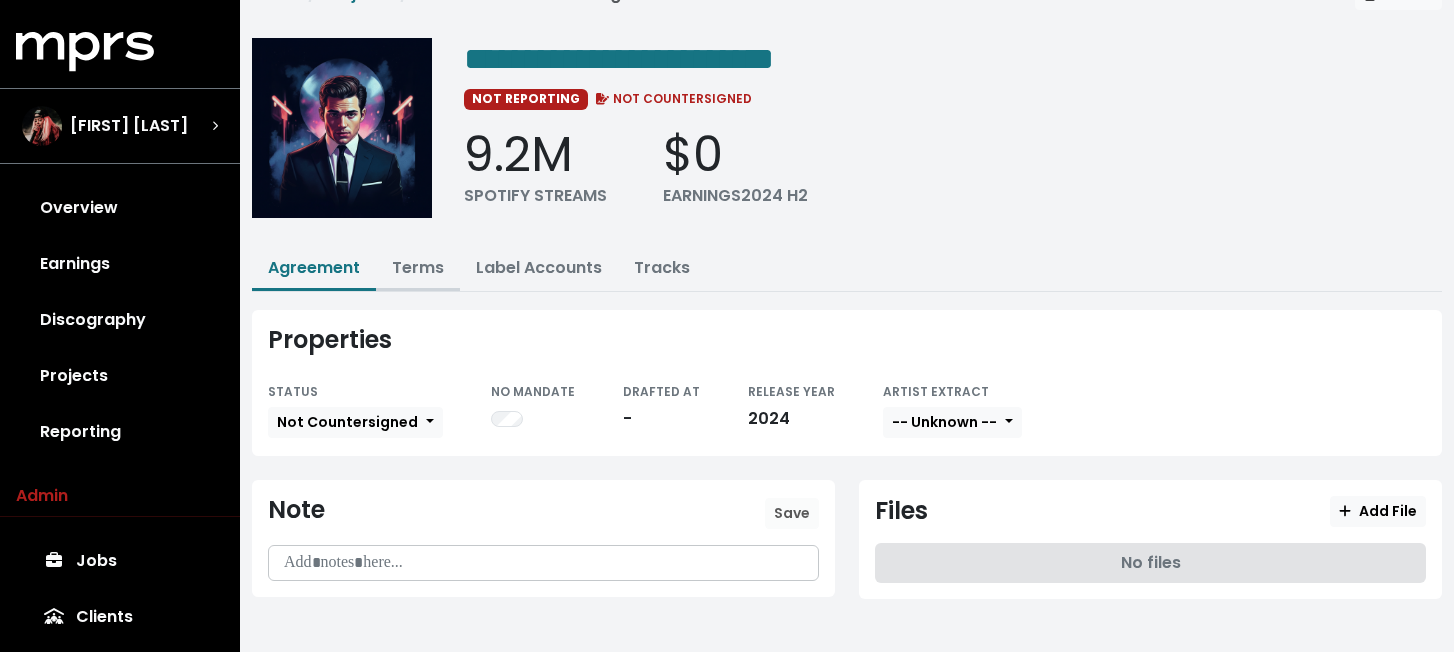 click on "Terms" at bounding box center [418, 267] 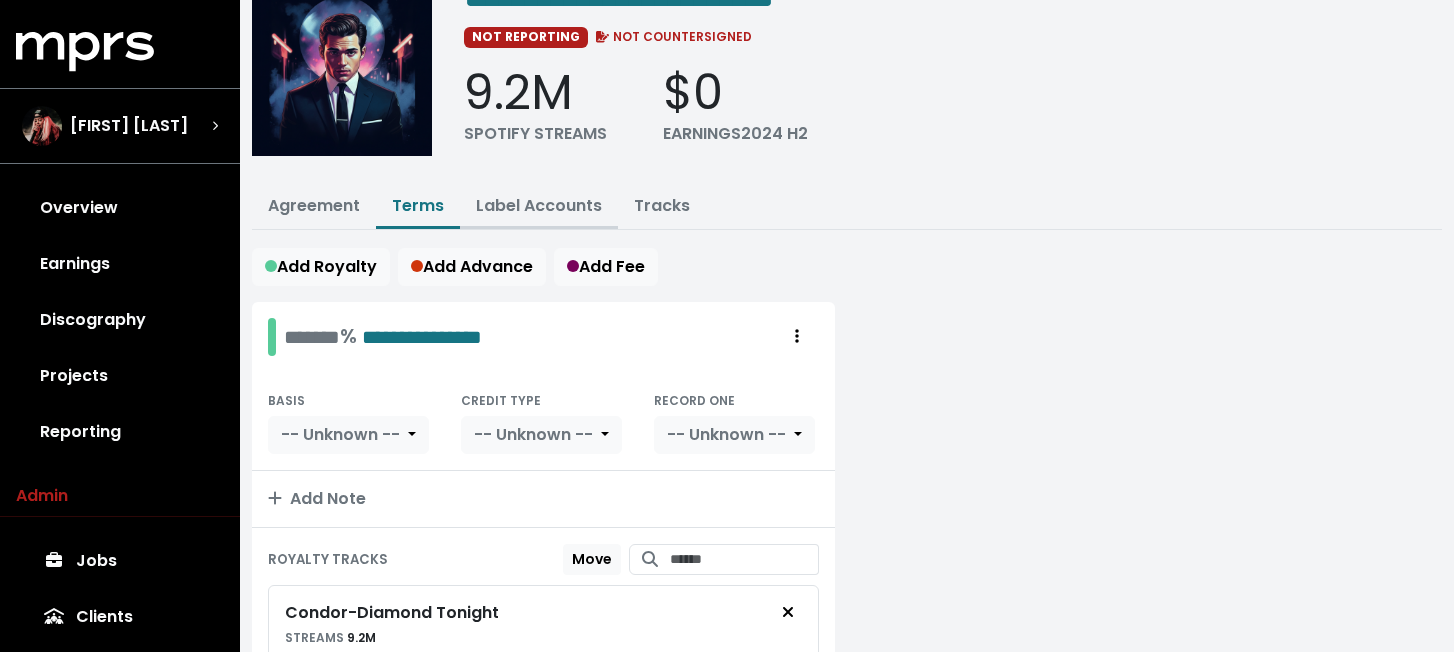 scroll, scrollTop: 110, scrollLeft: 0, axis: vertical 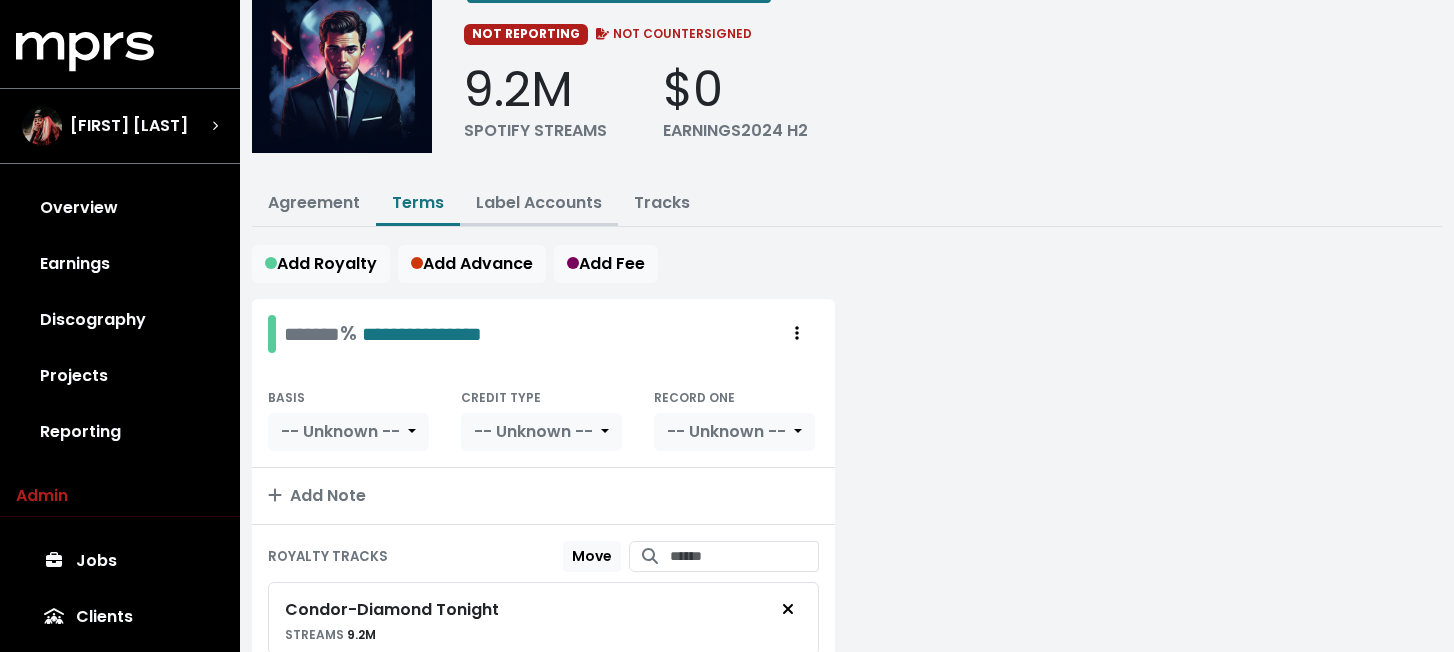click on "Label Accounts" at bounding box center (539, 202) 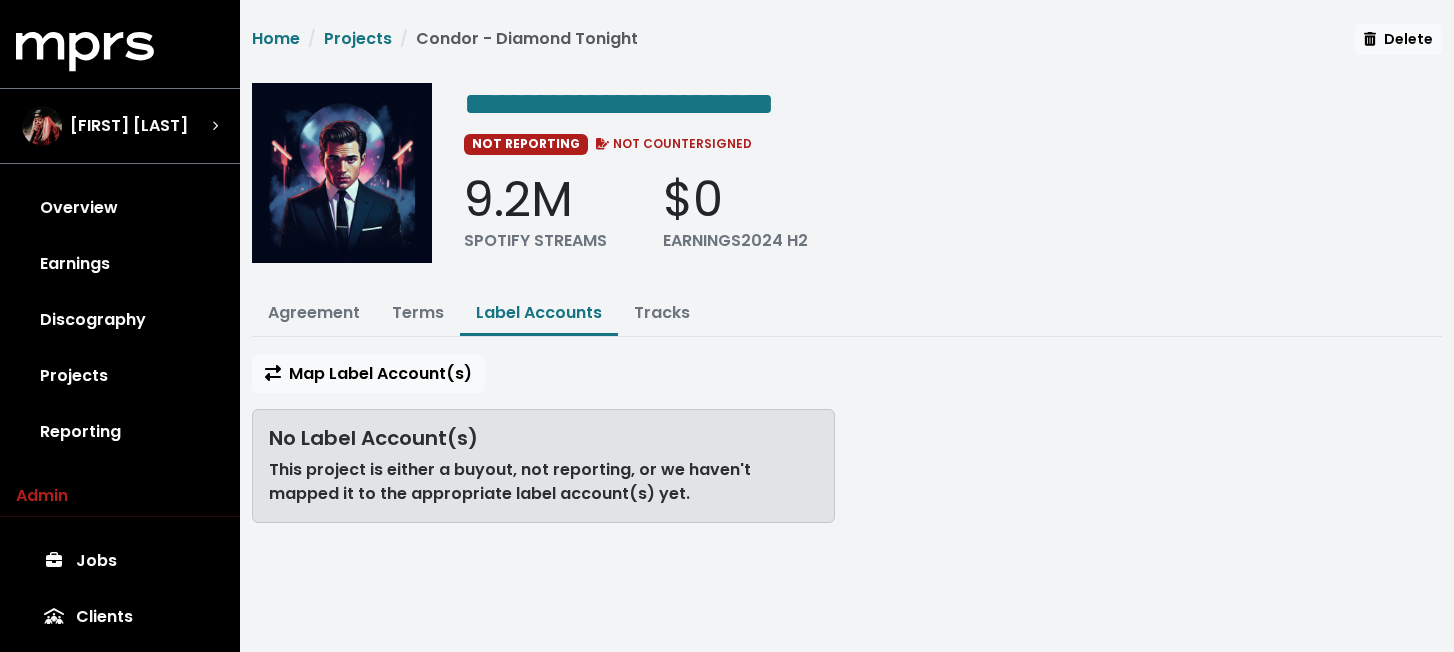 scroll, scrollTop: 0, scrollLeft: 0, axis: both 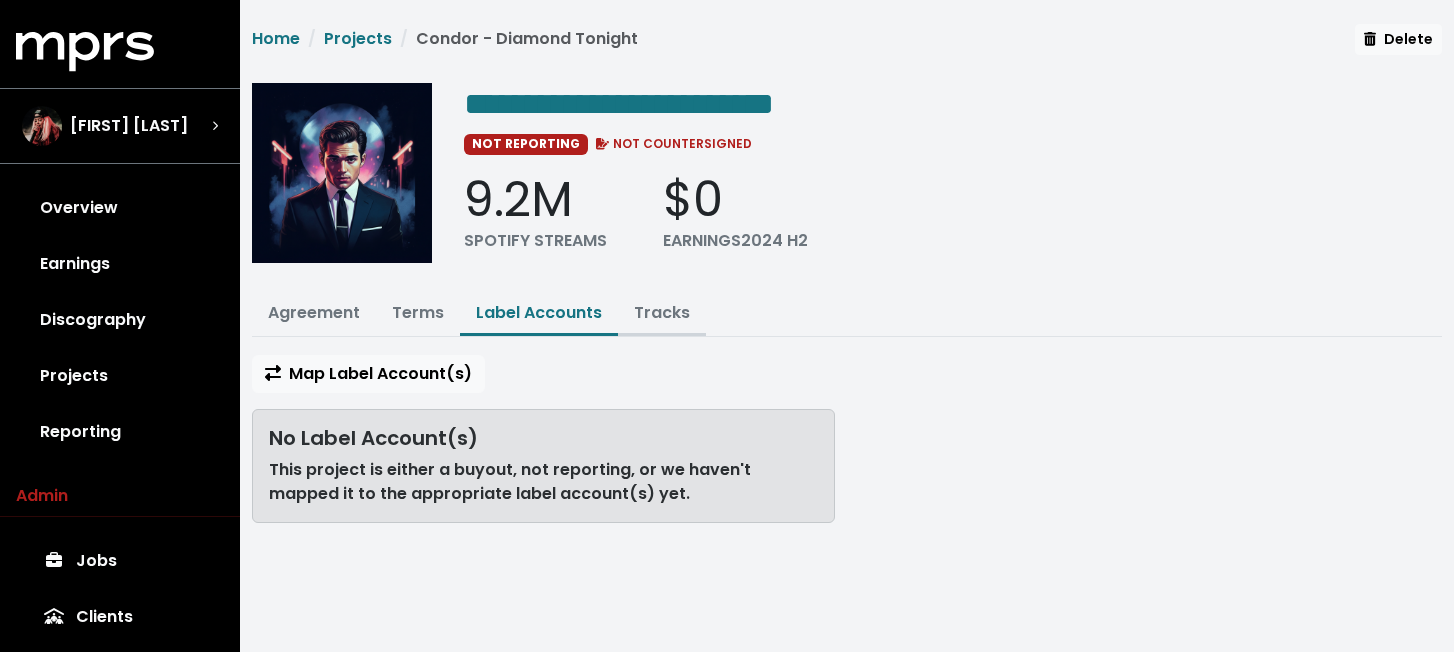click on "Tracks" at bounding box center (662, 312) 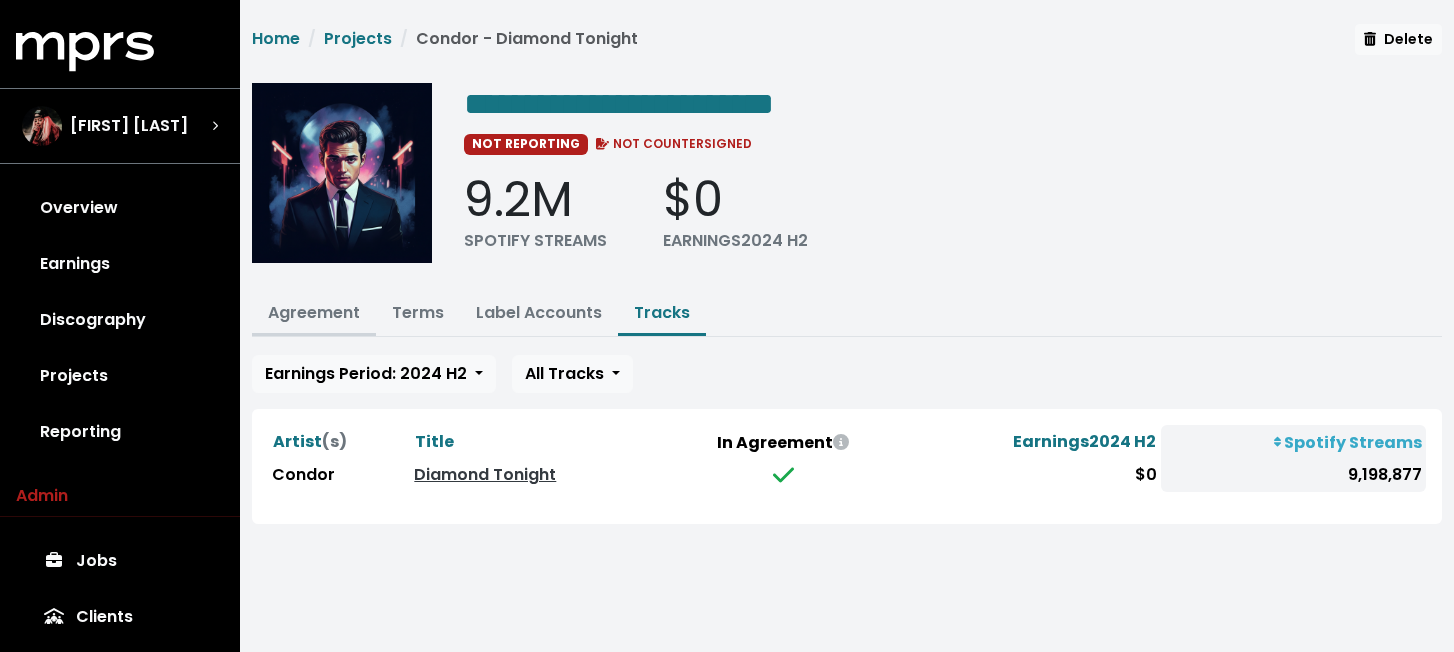 click on "Agreement" at bounding box center [314, 312] 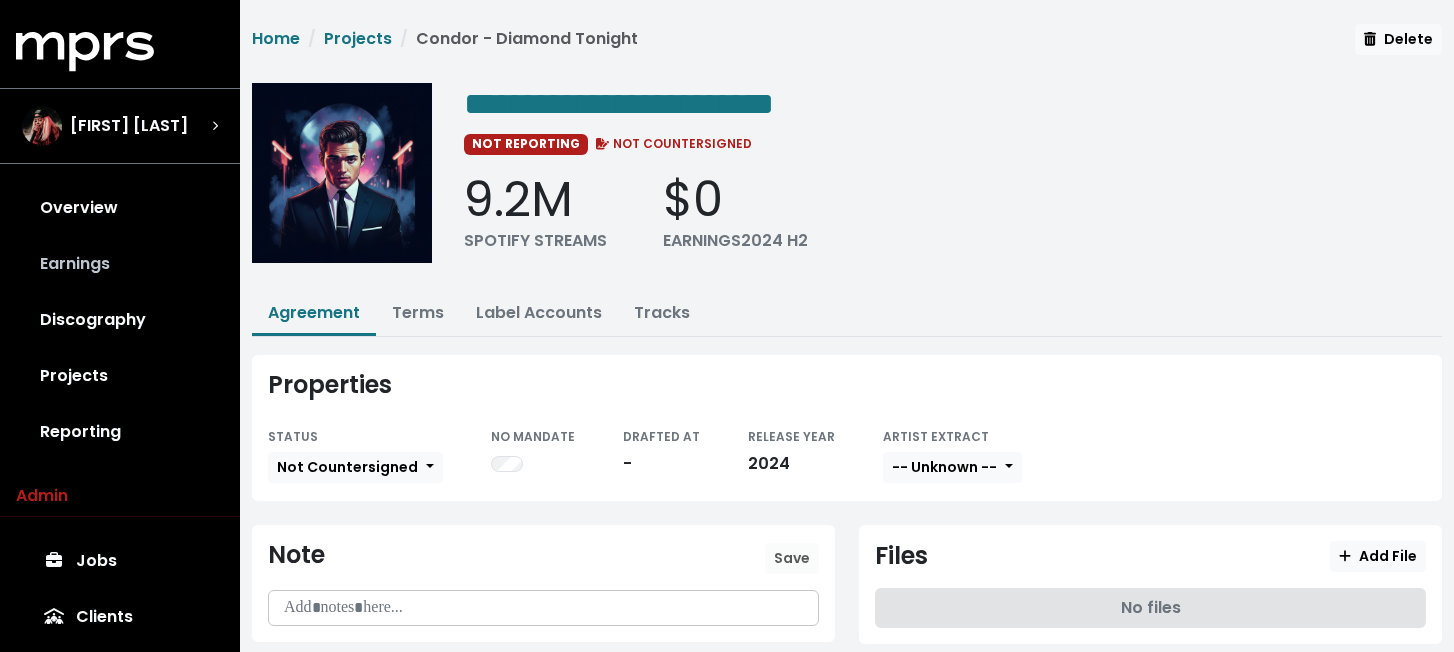 click on "Earnings" at bounding box center [120, 264] 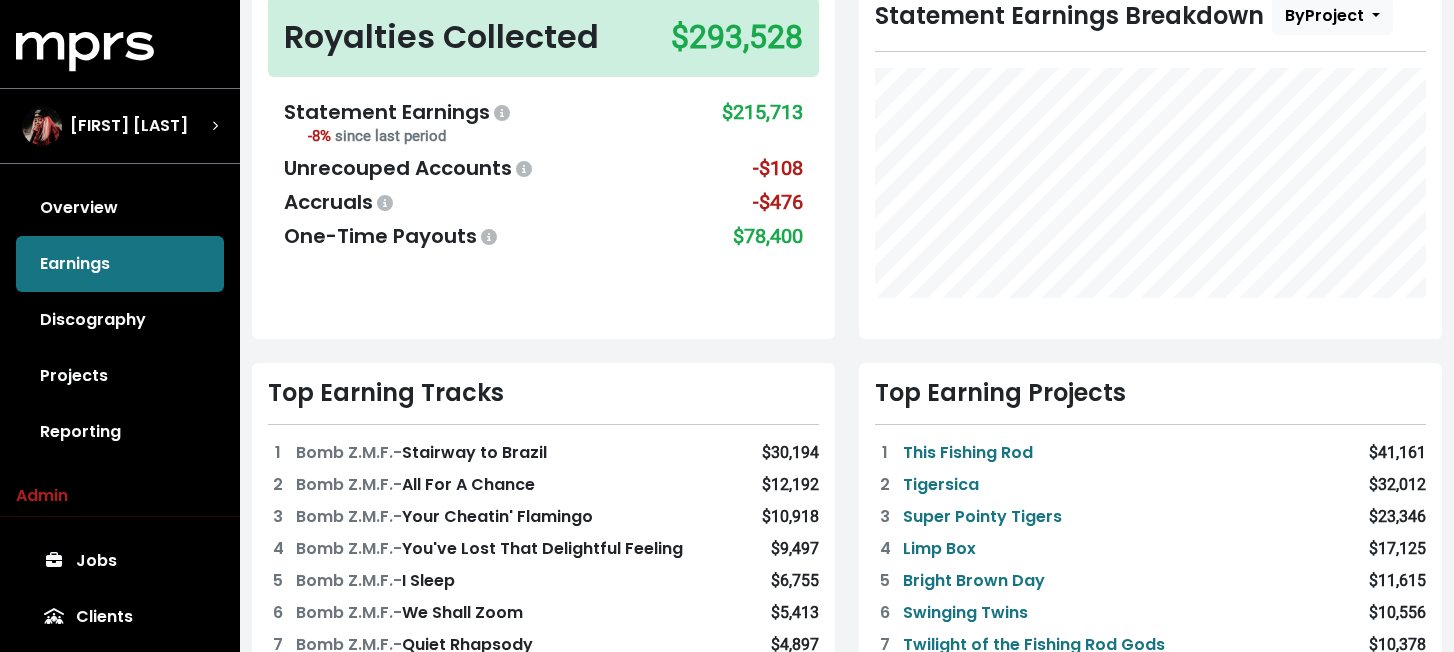scroll, scrollTop: 196, scrollLeft: 0, axis: vertical 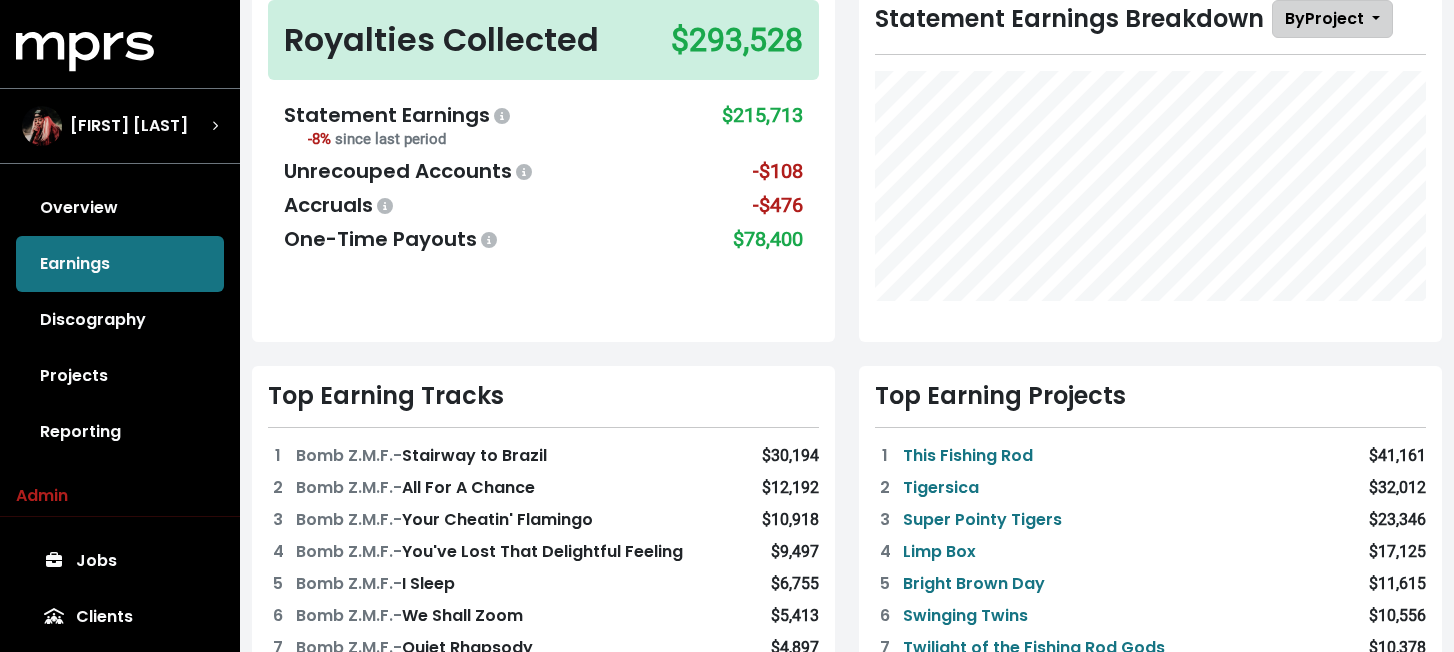 click on "By  Project" at bounding box center (1324, 19) 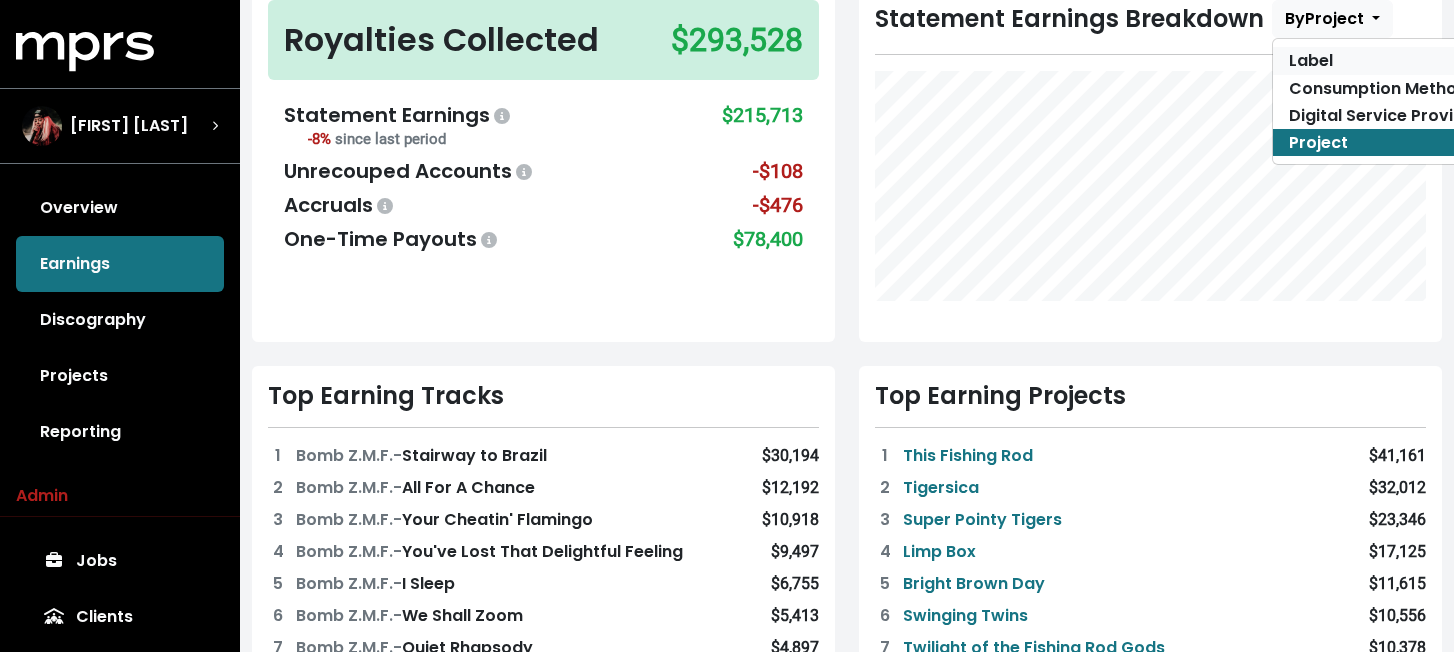 click on "Label" at bounding box center [1385, 60] 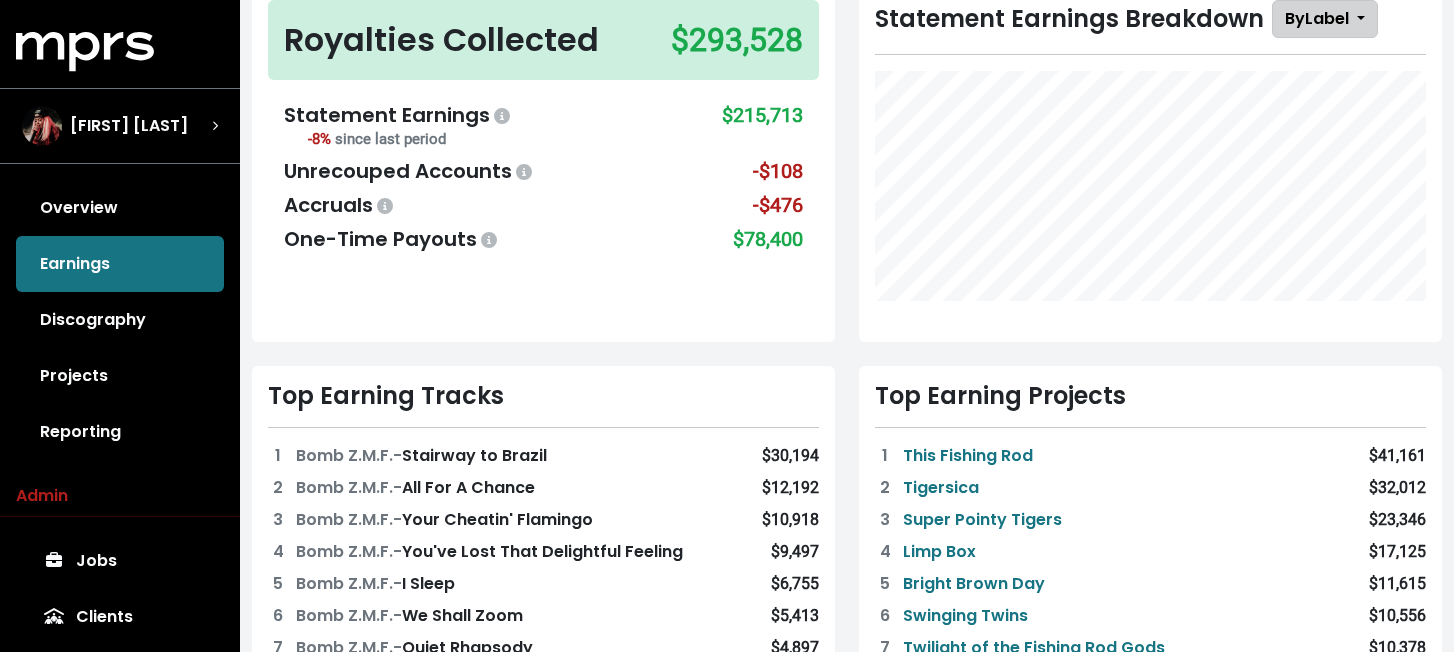 click on "By  Label" at bounding box center [1325, 19] 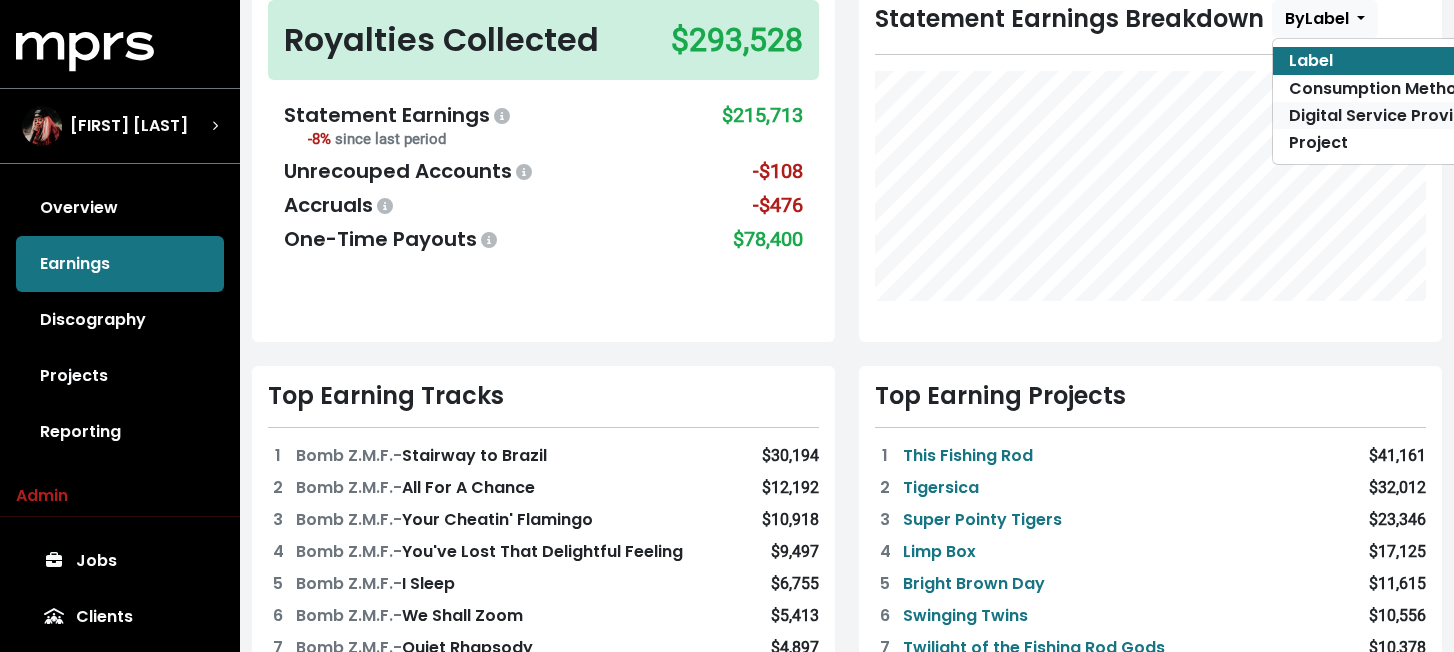 click on "Digital Service Provider" at bounding box center [1385, 115] 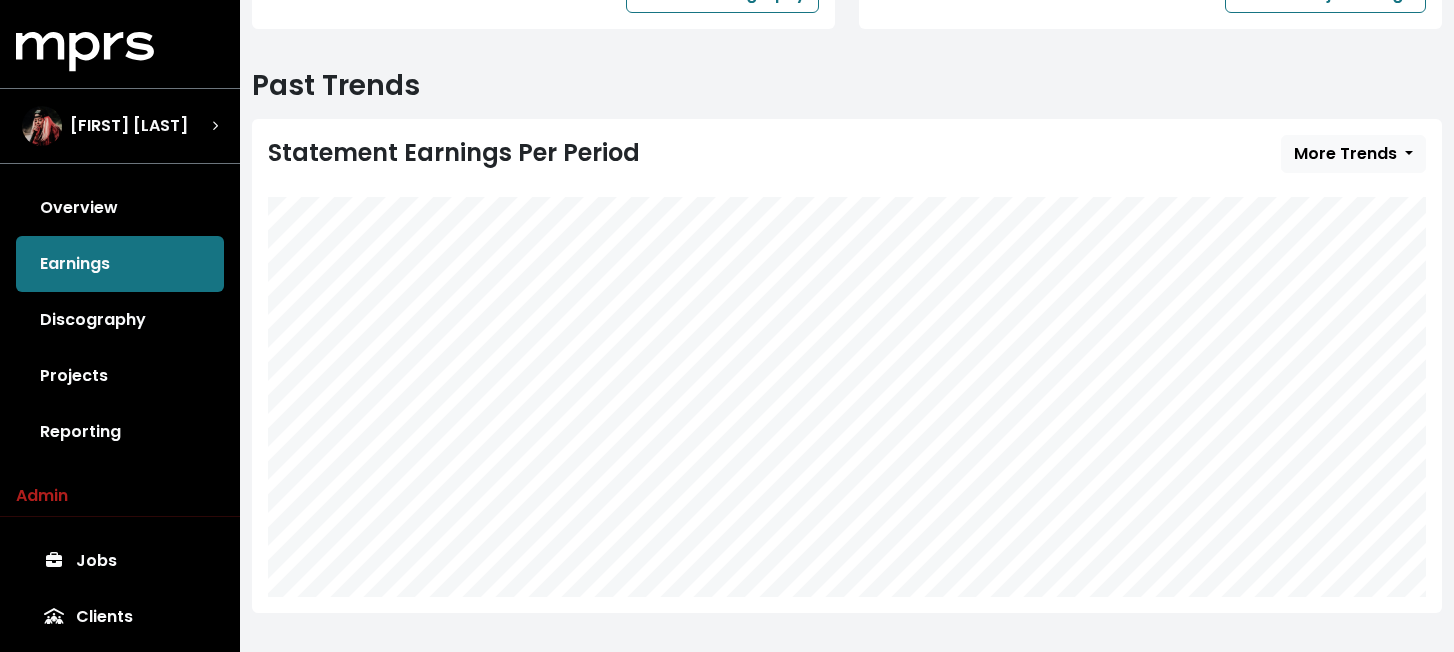 scroll, scrollTop: 1018, scrollLeft: 0, axis: vertical 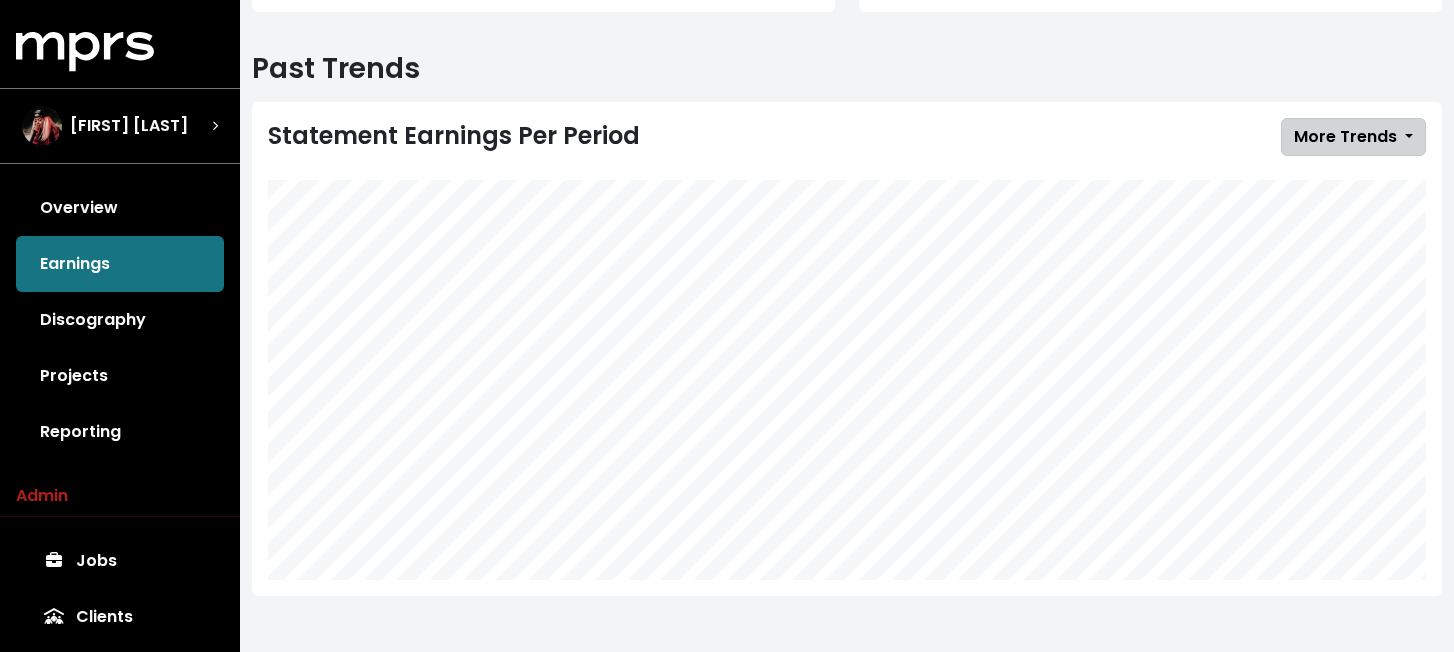 click on "More Trends" at bounding box center (1353, 137) 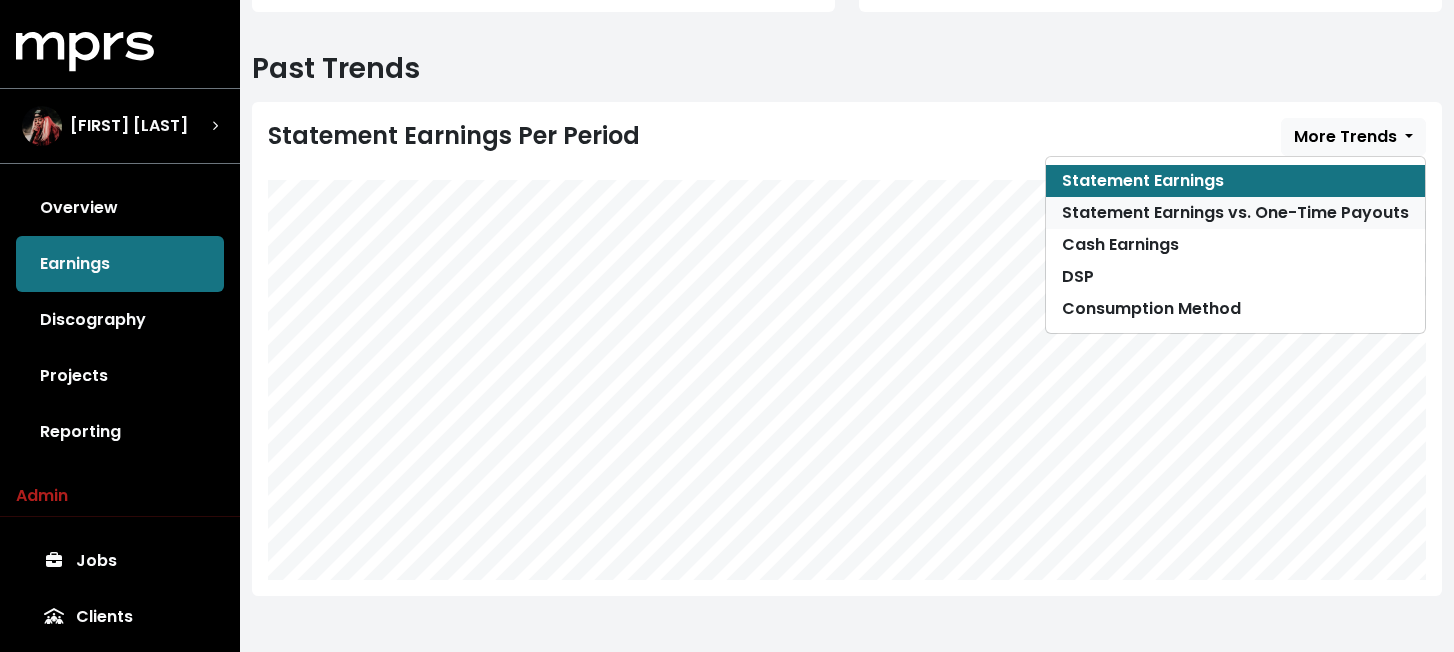 click on "Statement Earnings vs. One-Time Payouts" at bounding box center (1235, 213) 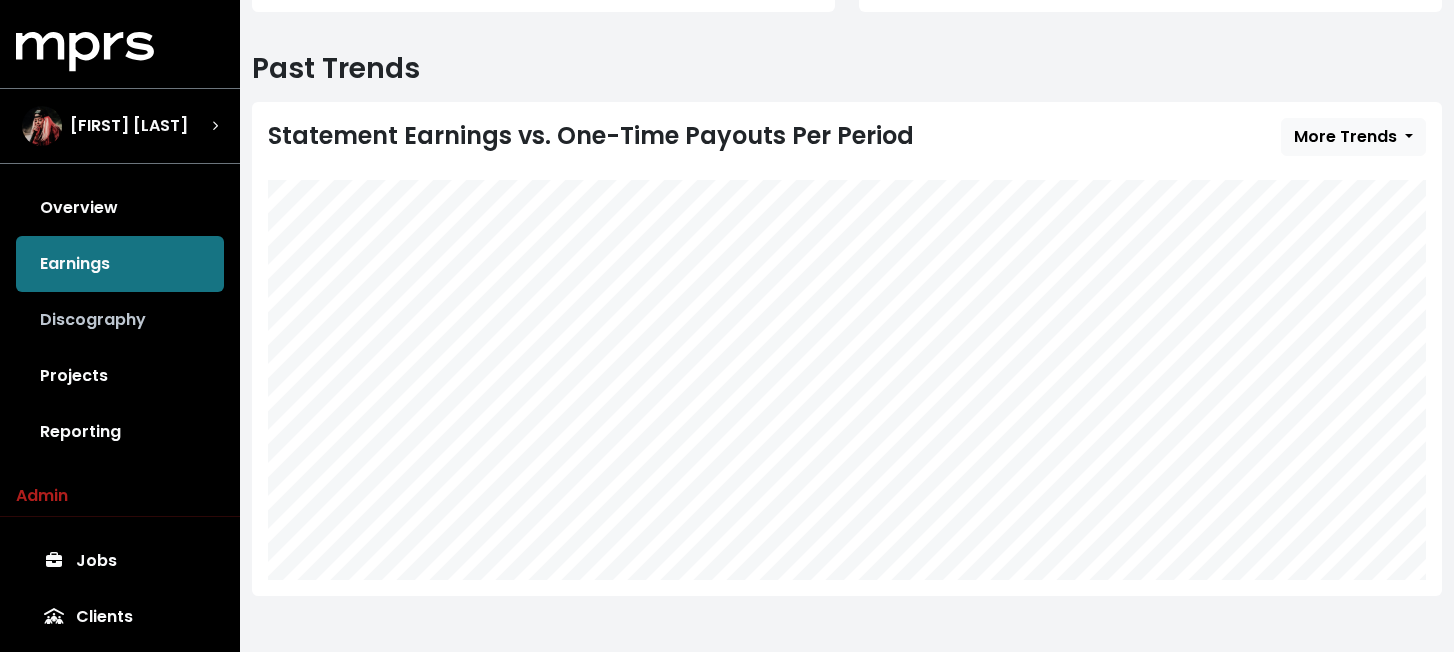 click on "Discography" at bounding box center (120, 320) 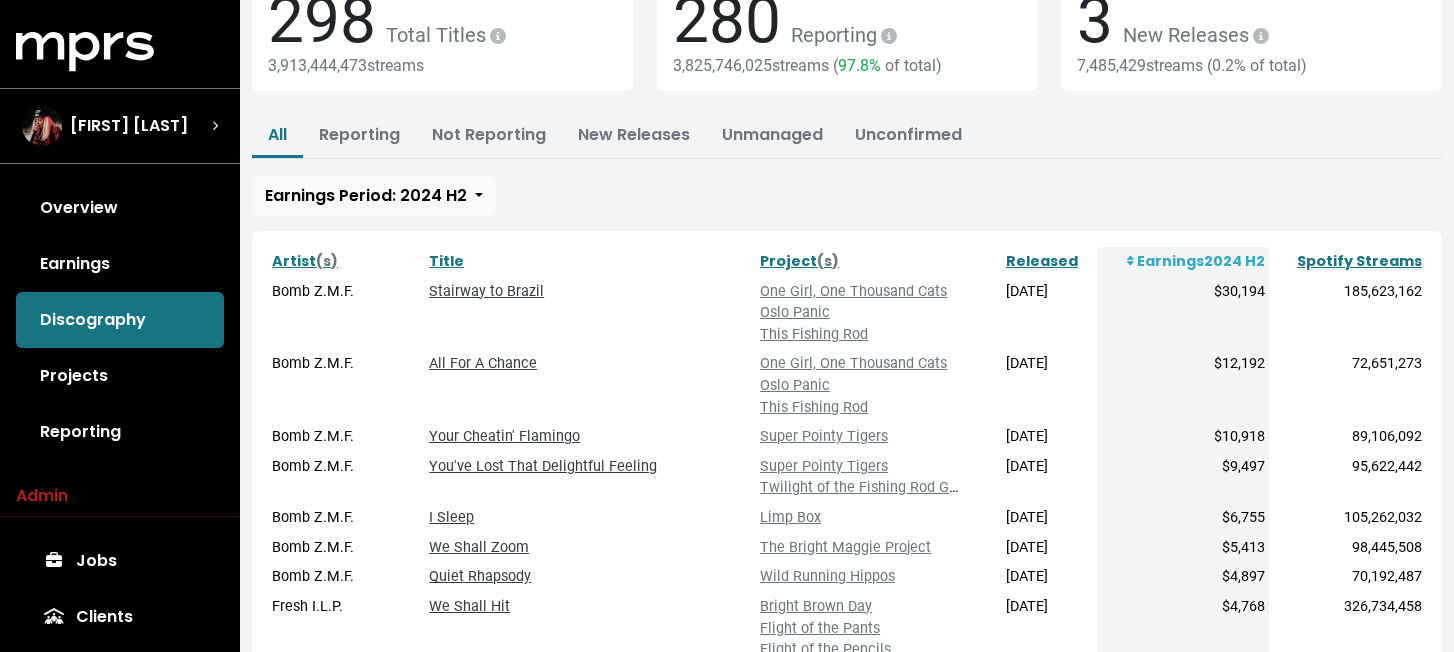 scroll, scrollTop: 167, scrollLeft: 0, axis: vertical 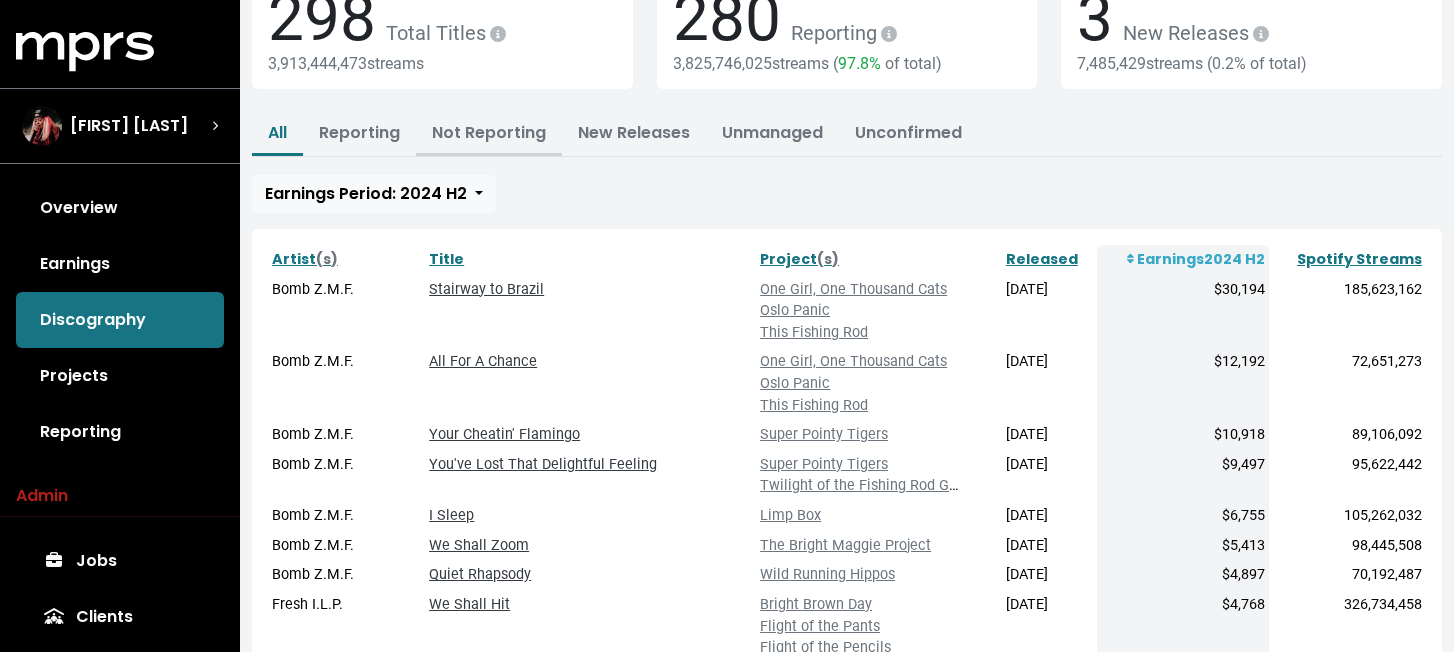 click on "Not Reporting" at bounding box center (489, 132) 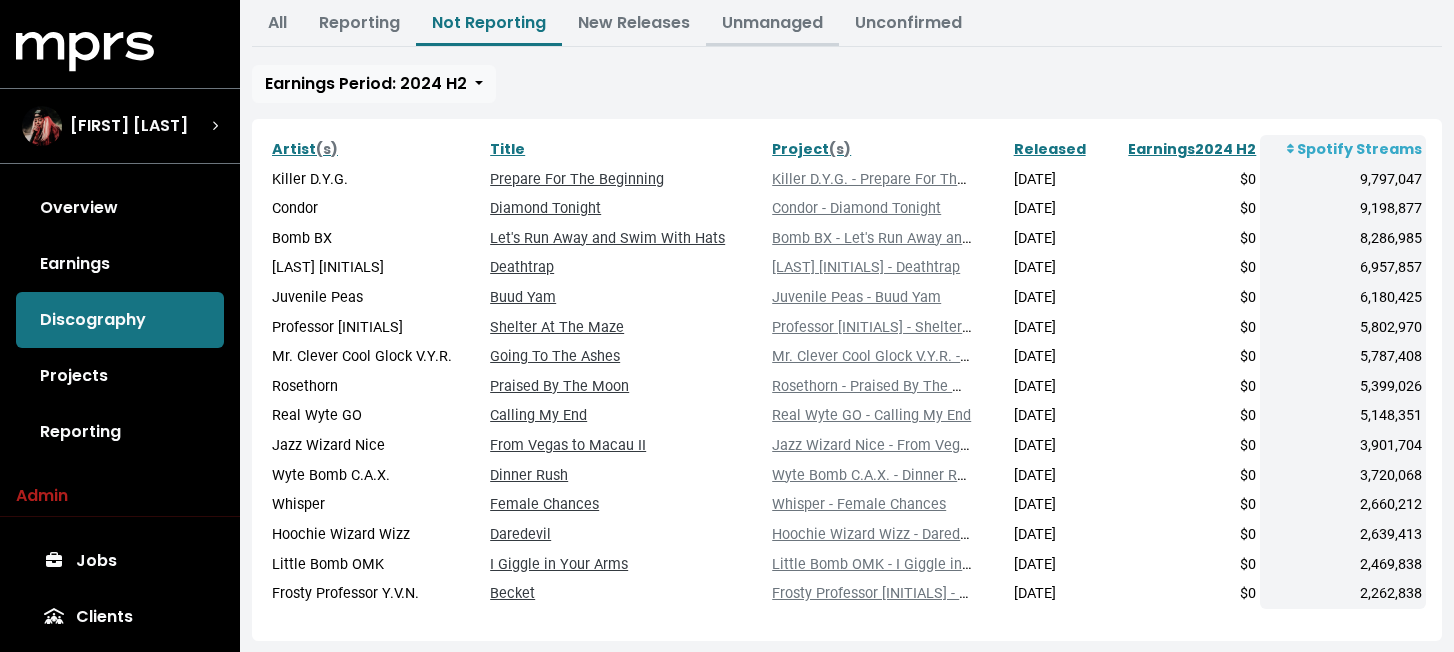 scroll, scrollTop: 278, scrollLeft: 0, axis: vertical 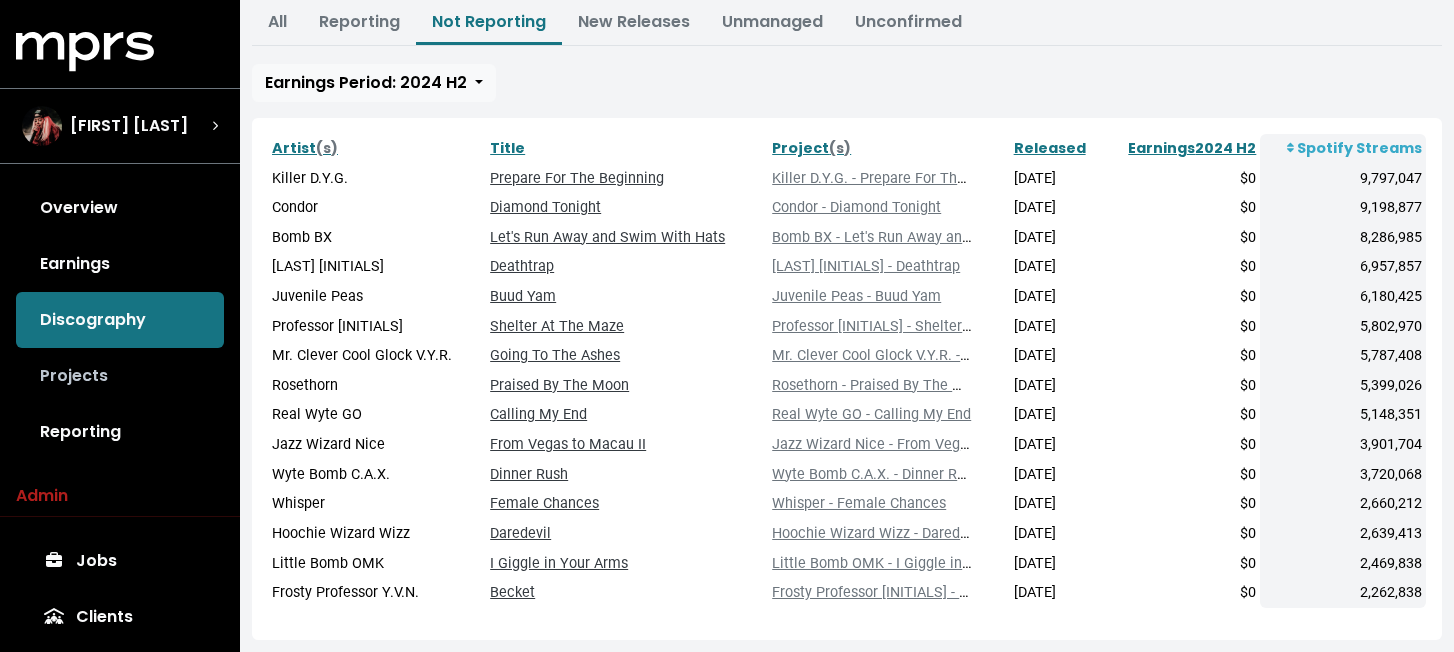click on "Projects" at bounding box center [120, 376] 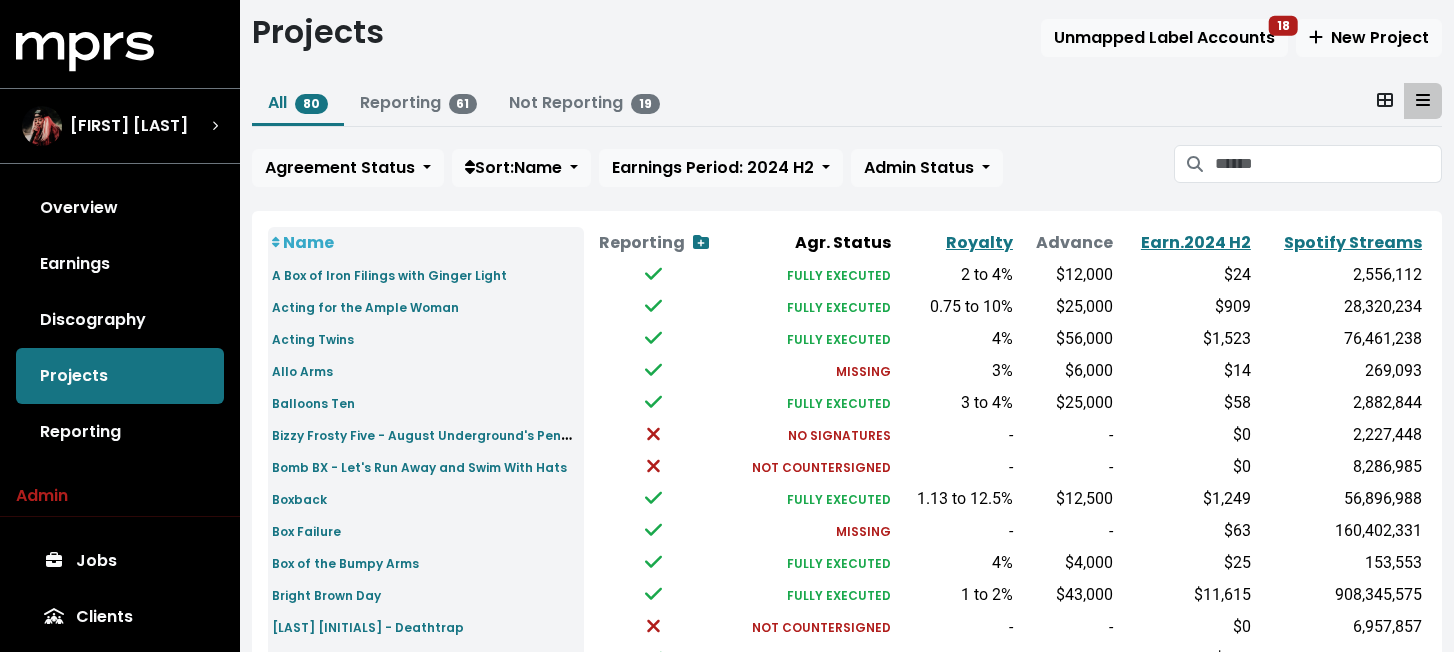 scroll, scrollTop: 56, scrollLeft: 0, axis: vertical 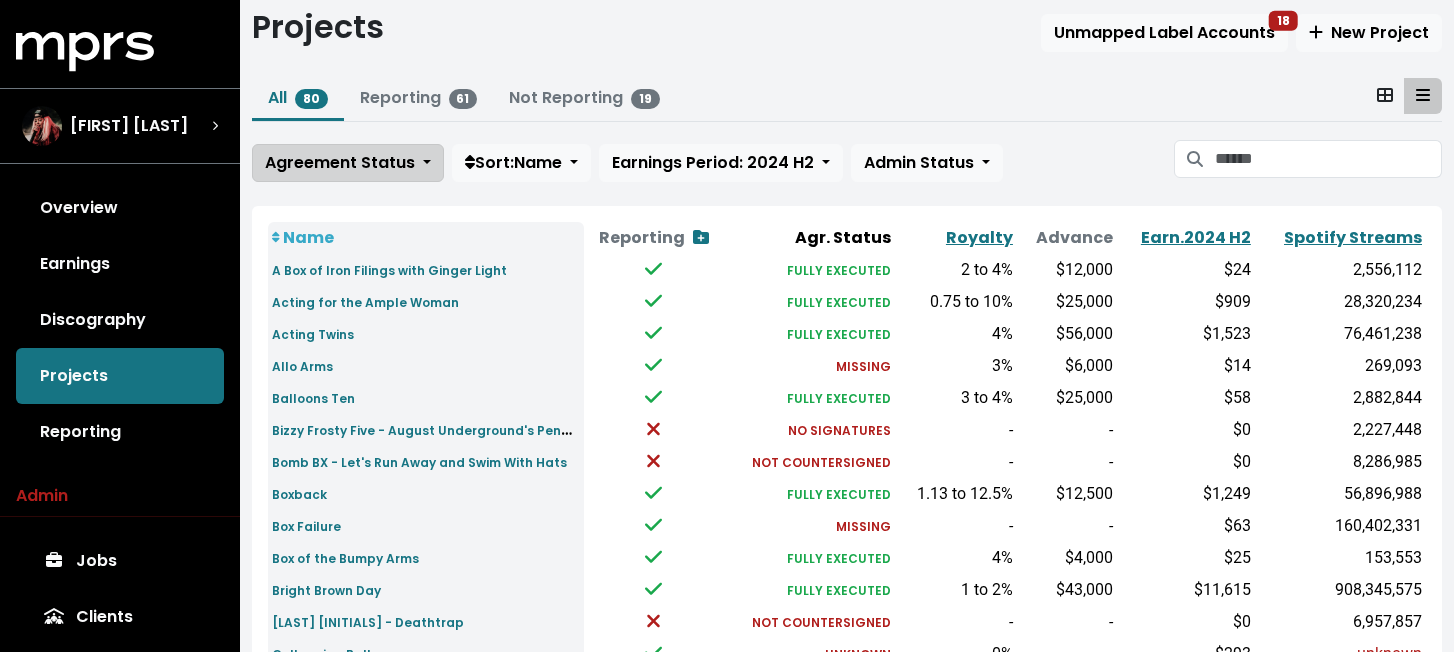 click on "Agreement Status" at bounding box center [340, 162] 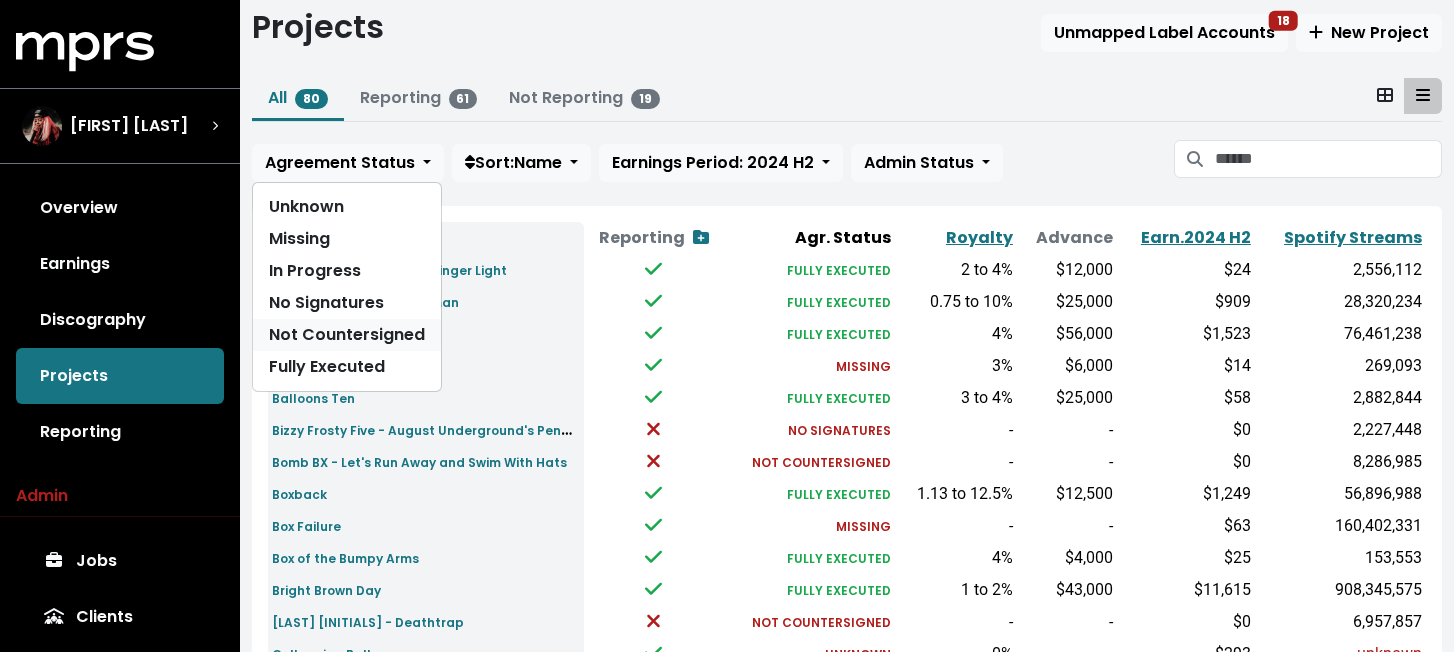 click on "Not Countersigned" at bounding box center [347, 335] 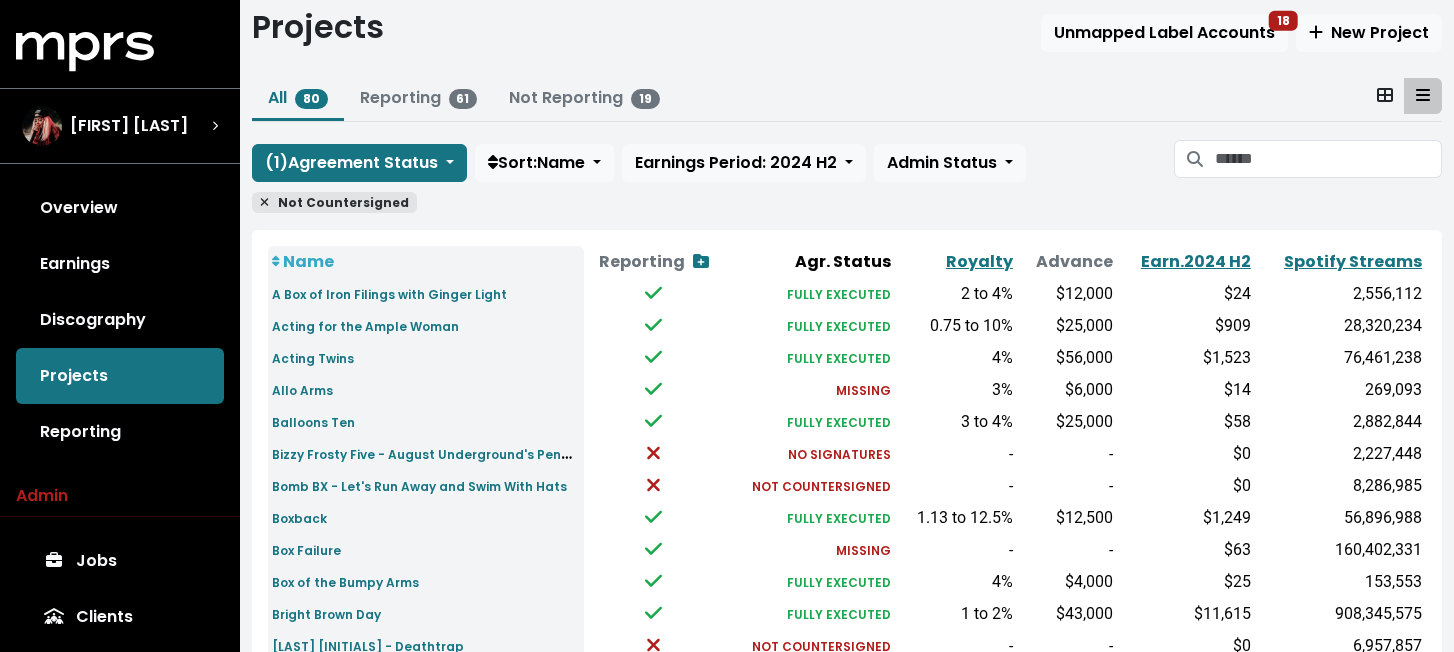 scroll, scrollTop: 0, scrollLeft: 0, axis: both 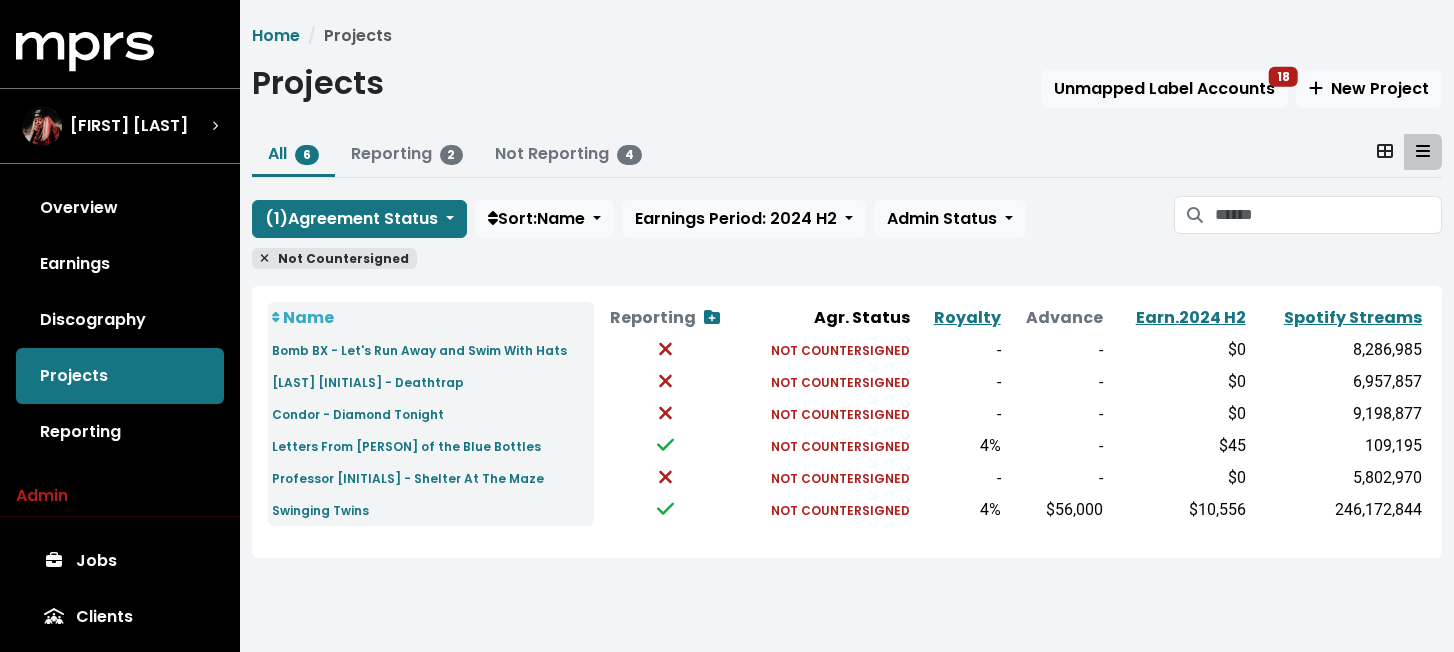 click 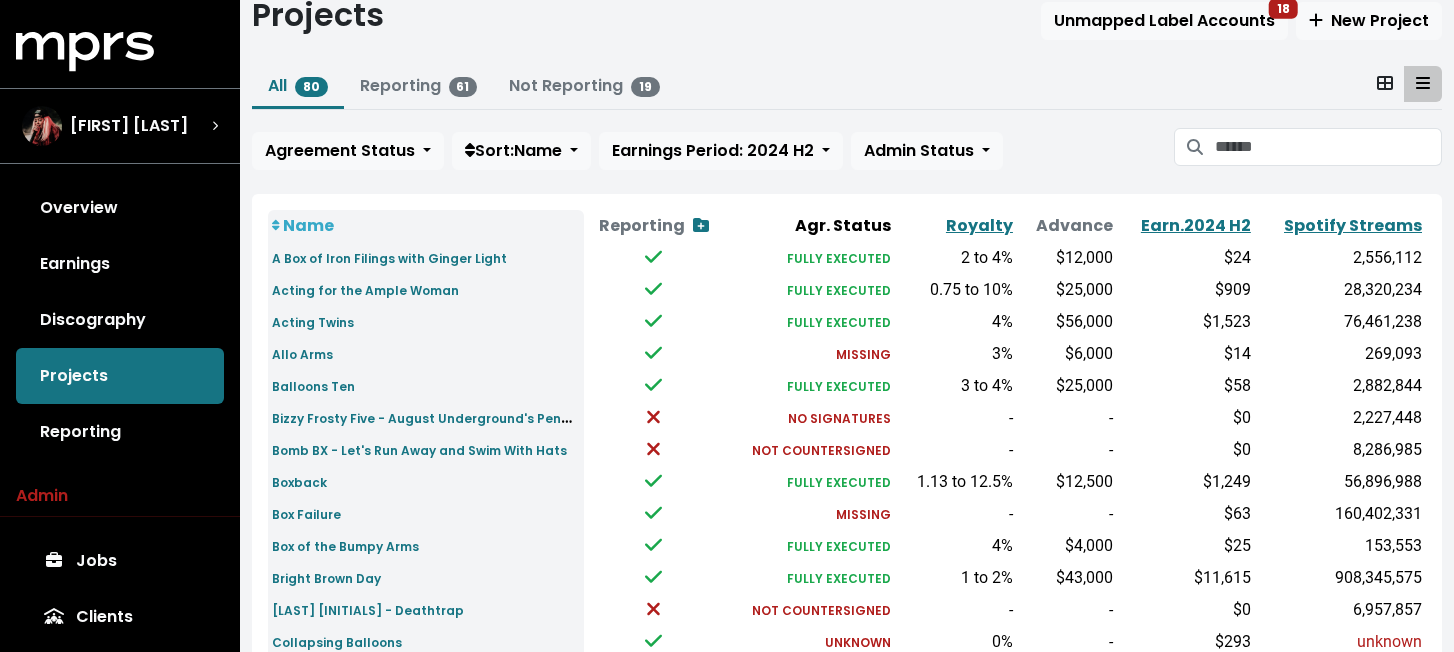scroll, scrollTop: 57, scrollLeft: 0, axis: vertical 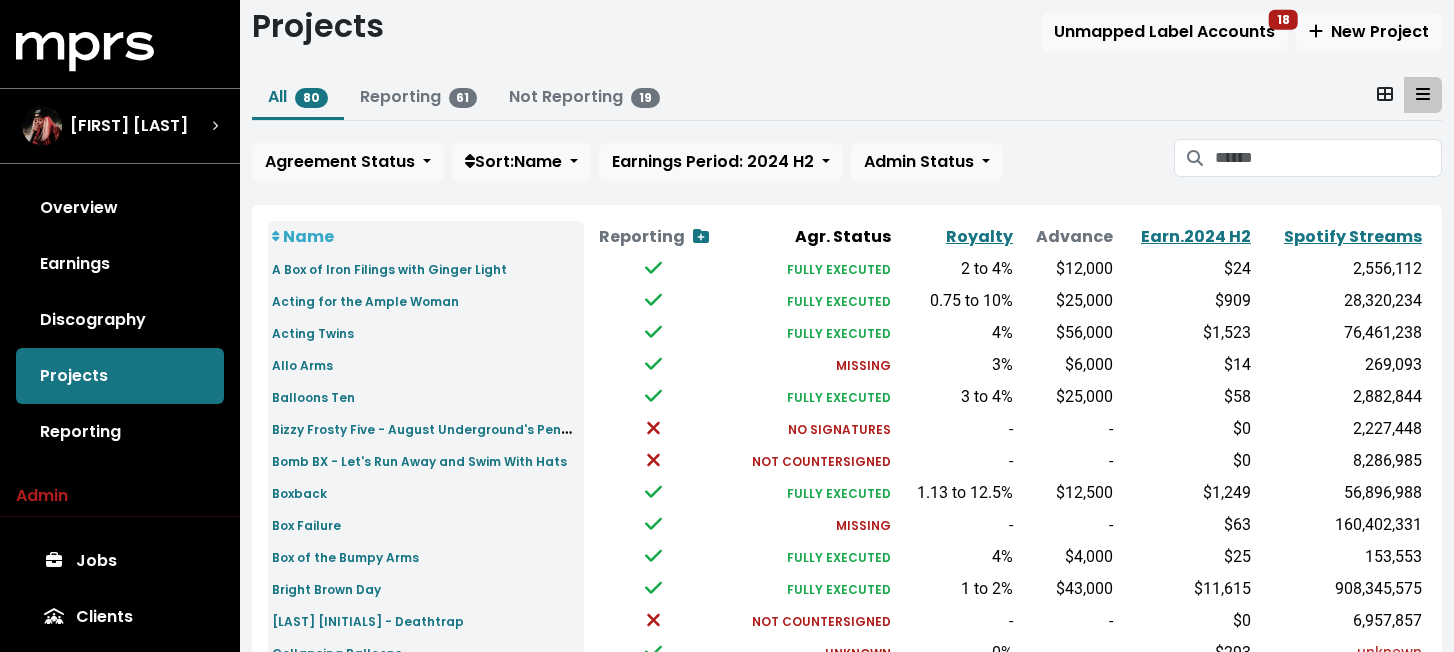 click 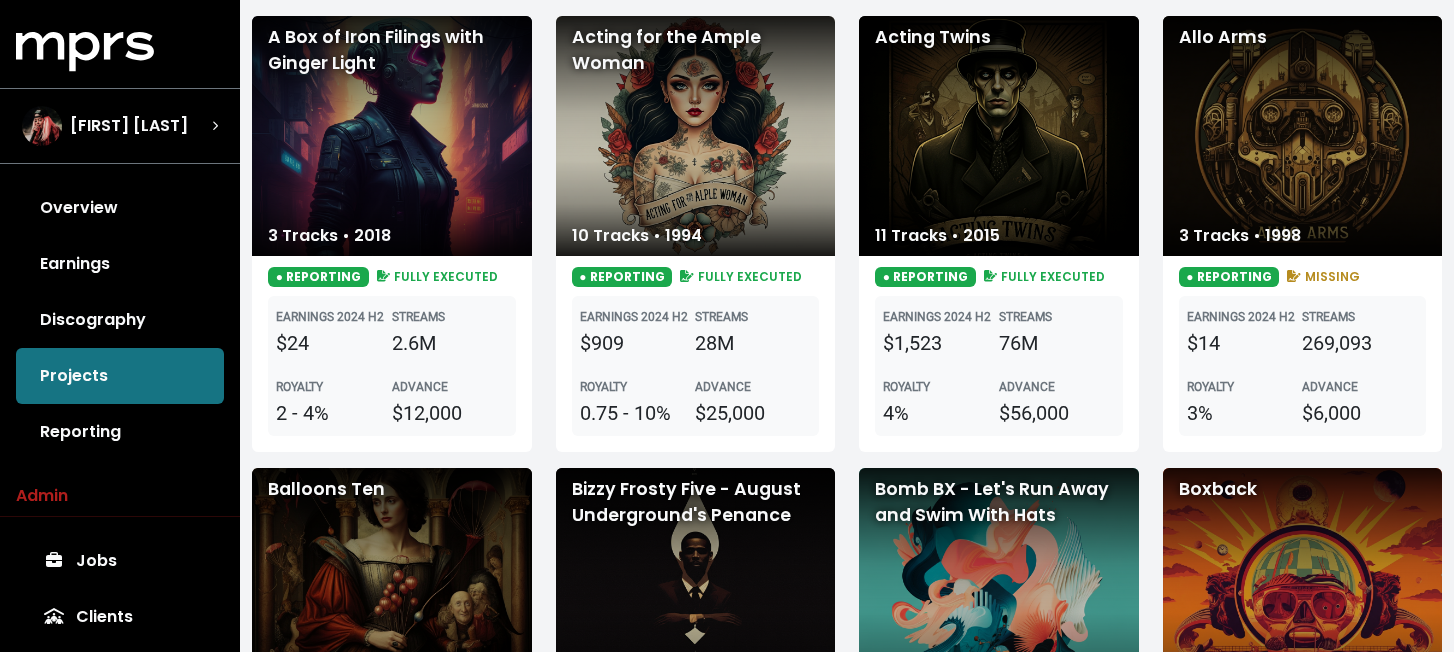 scroll, scrollTop: 238, scrollLeft: 0, axis: vertical 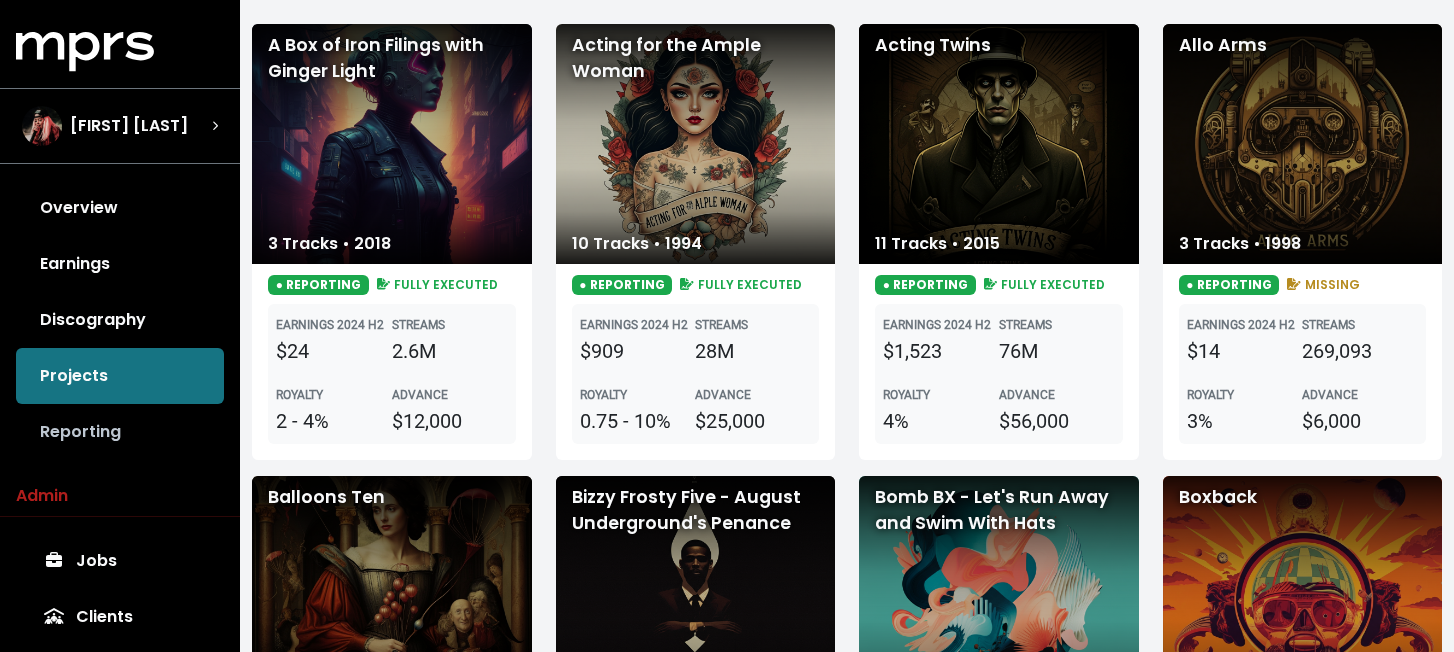 click on "Reporting" at bounding box center (120, 432) 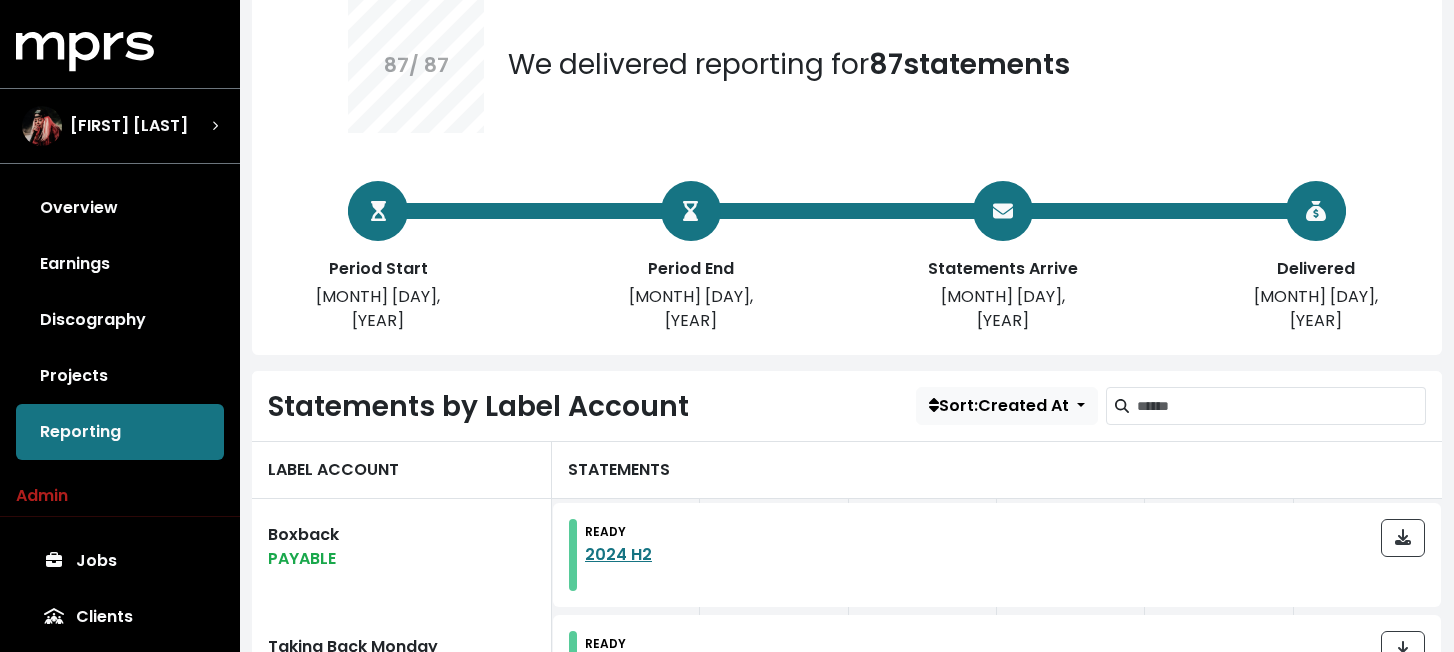 scroll, scrollTop: 213, scrollLeft: 0, axis: vertical 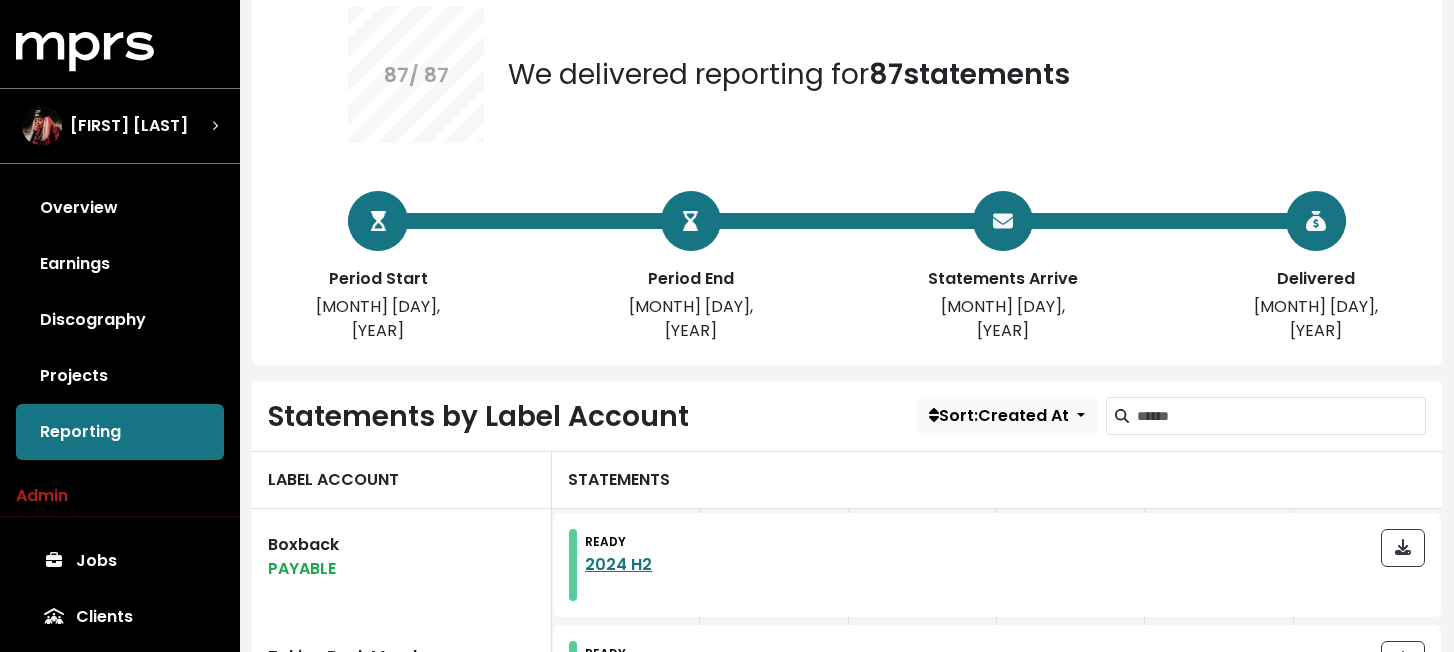 click on "View another reporting period 87  /   87 We delivered reporting for  87  statements Period Start [MONTH] [DAY], [YEAR] Period End [MONTH] [DAY], [YEAR] Statements Arrive [MONTH] [DAY], [YEAR] Delivered [MONTH] [DAY], [YEAR] Statements by Label Account   Sort:  Created At LABEL ACCOUNT STATEMENTS Boxback PAYABLE READY 2024 H2 Taking Back Monday PAYABLE READY 2024 H2 Swinging Cats PAYABLE READY 2024 H2 Box of the Bumpy Arms PAYABLE READY 2024 H2 Flight of the Pencils PAYABLE READY 2024 H2 The Great [PERSON] Project PAYABLE READY 2024 Q4 READY 2024 Q3 Super Great Hippos PAYABLE READY 2024 H2 This Fishing Rod PAYABLE READY 2024 H2 Swinging Twins PAYABLE READY 2024 H2 Collapsing Balloons PAYABLE READY 2024 H2 The Bumpy Arms PAYABLE READY 2024 H2 L.I.F.E.L.E.S.S. PAYABLE READY 2024 Q4 READY 2024 Q3 Limp Box PAYABLE READY 2024 H2 Toothbrush Popping Street Artists PAYABLE READY 2024 H2 Acting for the Ample Woman PAYABLE READY 2024 H2 Lifelessknot PAYABLE READY 2024 H2 Pointy Head Cult PAYABLE READY 2024 H2 Rubbish My Space Rocket Giraffes READY" at bounding box center (847, 1383) 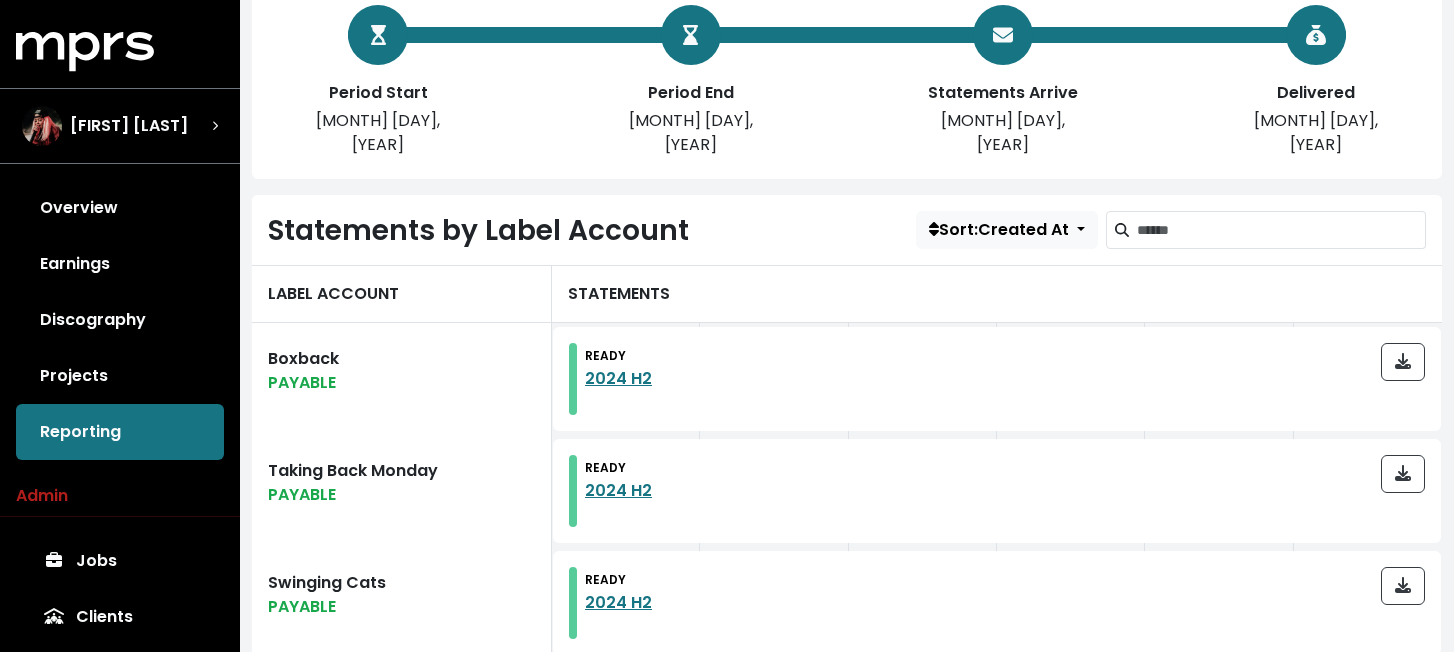 scroll, scrollTop: 408, scrollLeft: 0, axis: vertical 